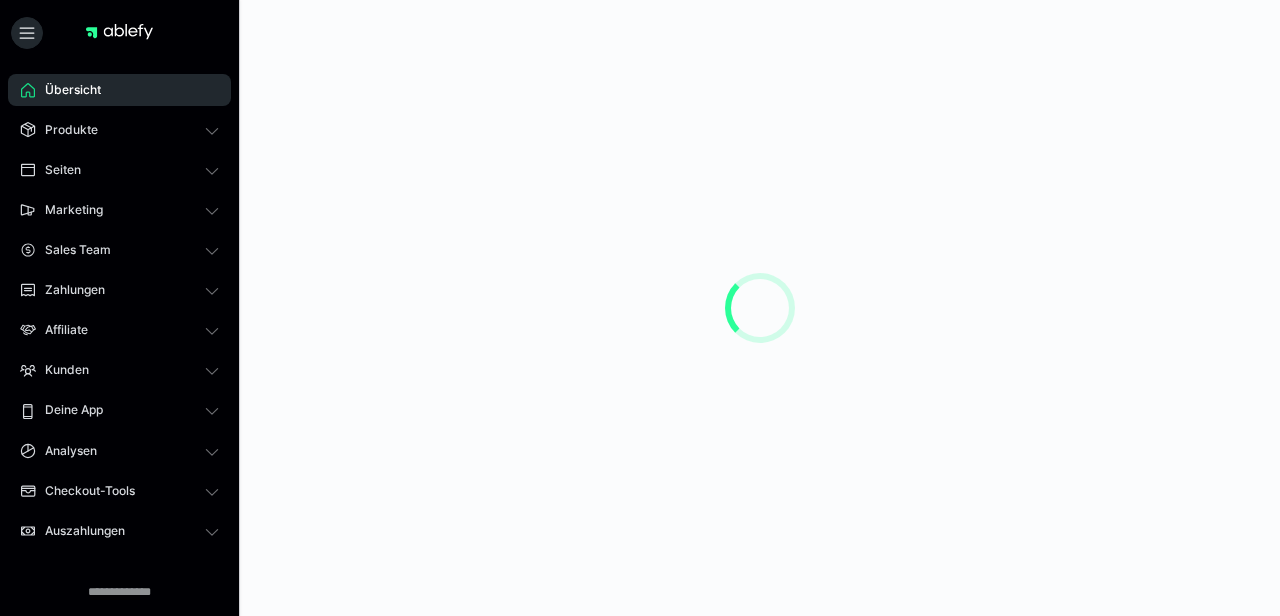 scroll, scrollTop: 0, scrollLeft: 0, axis: both 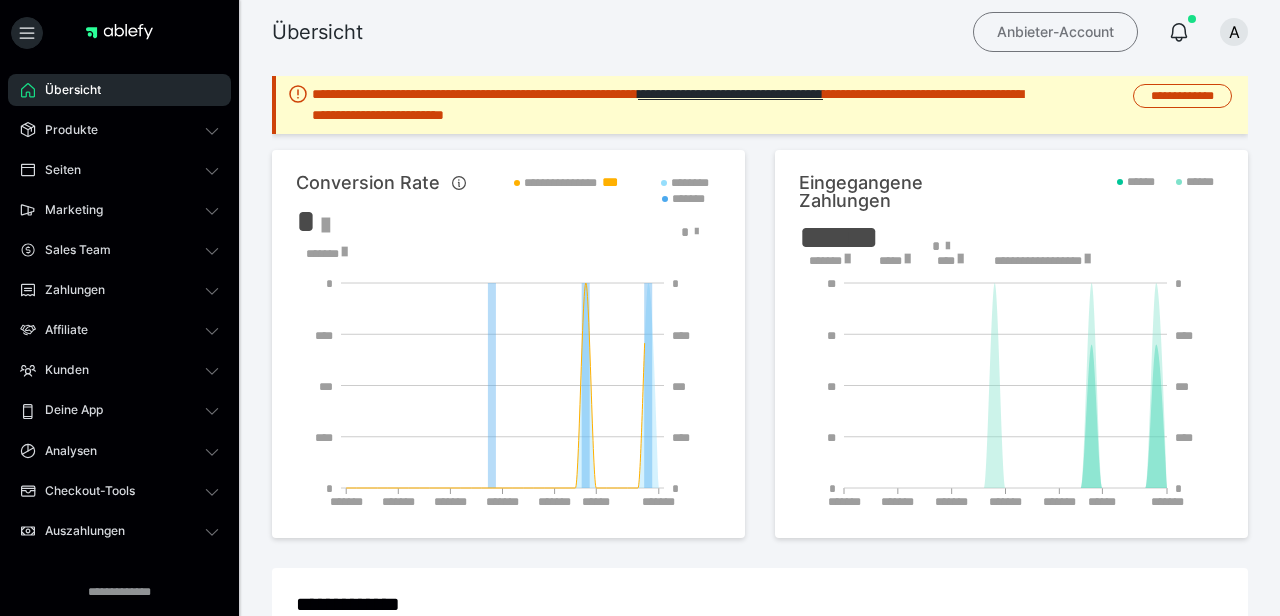 click on "Anbieter-Account" at bounding box center [1055, 32] 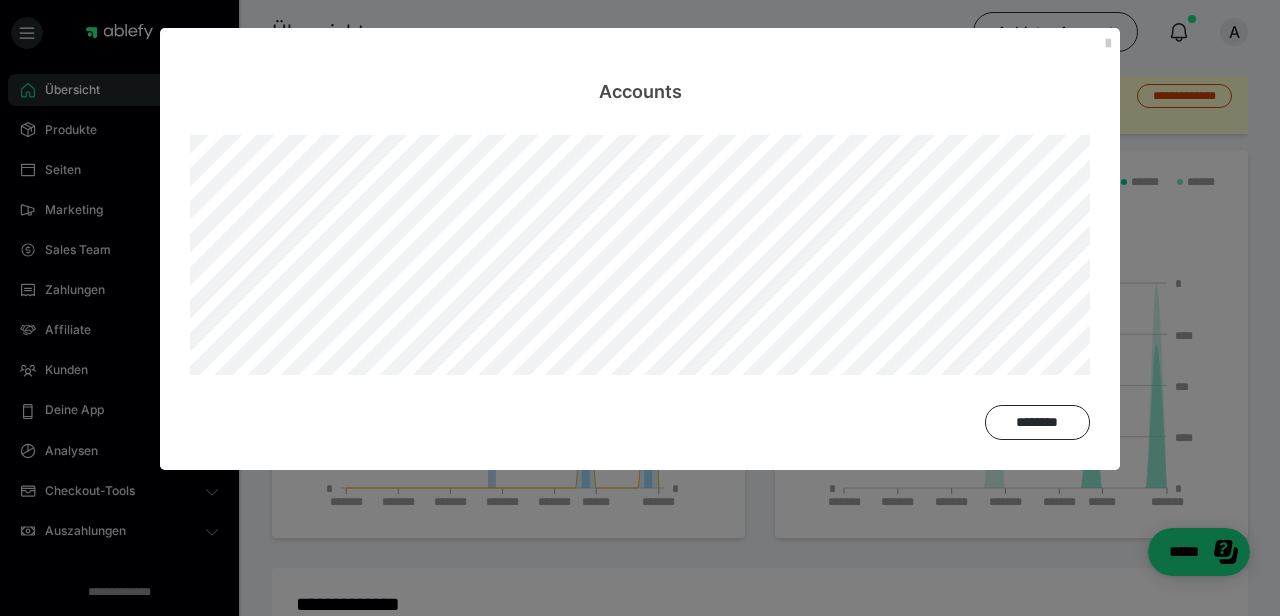 scroll, scrollTop: 0, scrollLeft: 0, axis: both 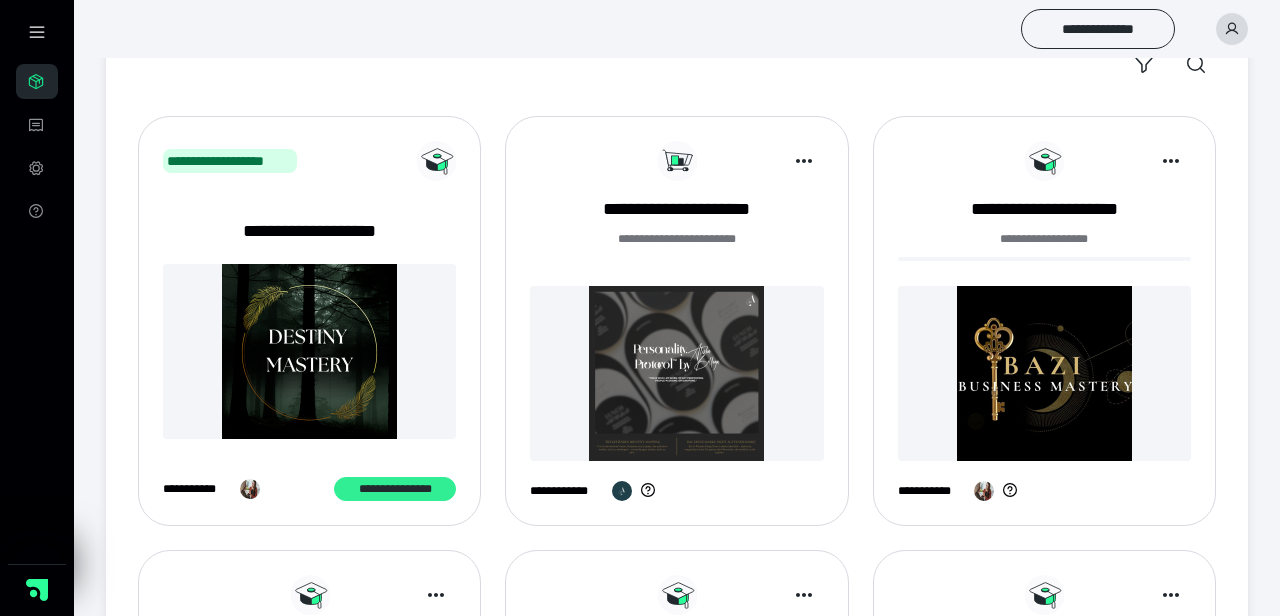 click on "**********" at bounding box center [395, 489] 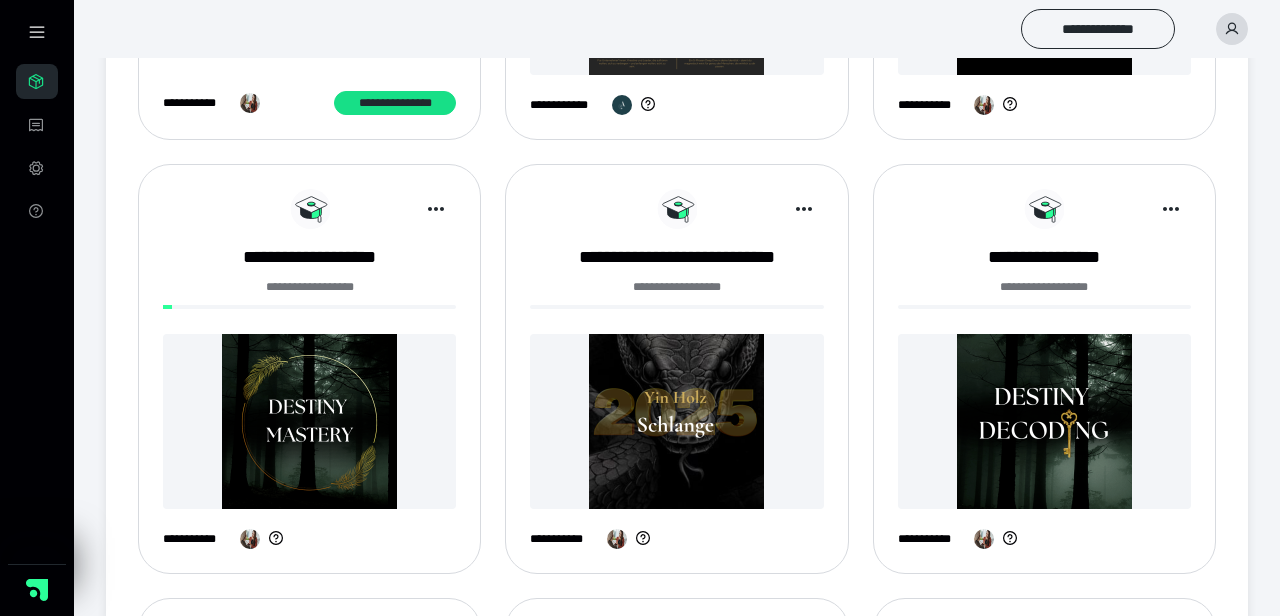 scroll, scrollTop: 587, scrollLeft: 0, axis: vertical 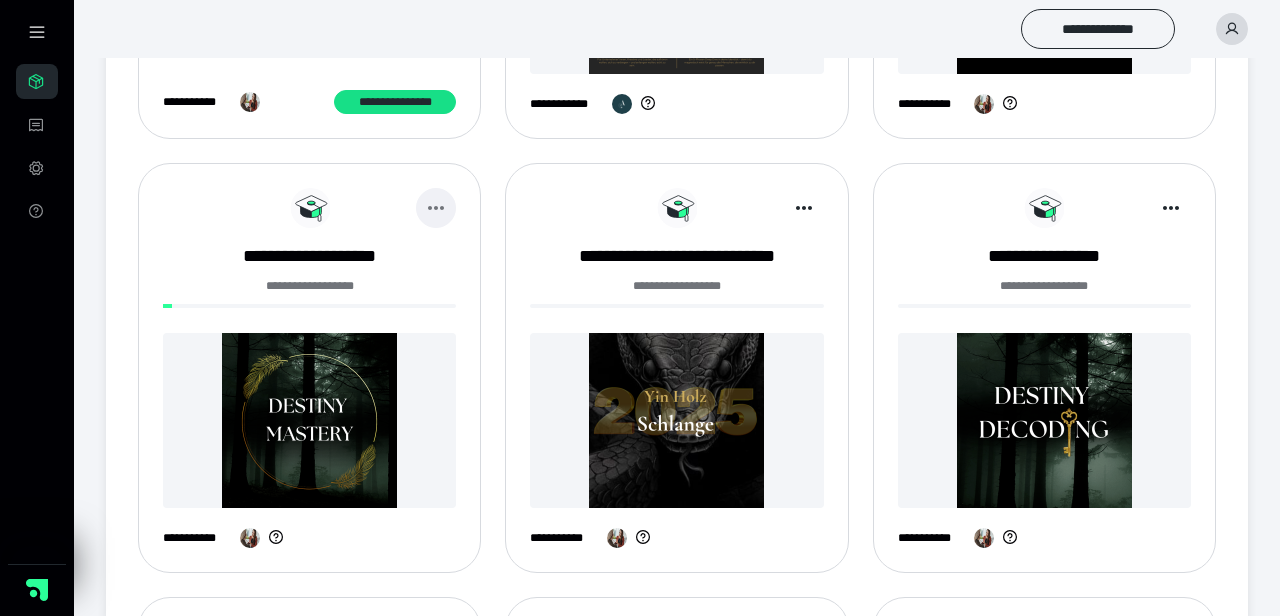 click 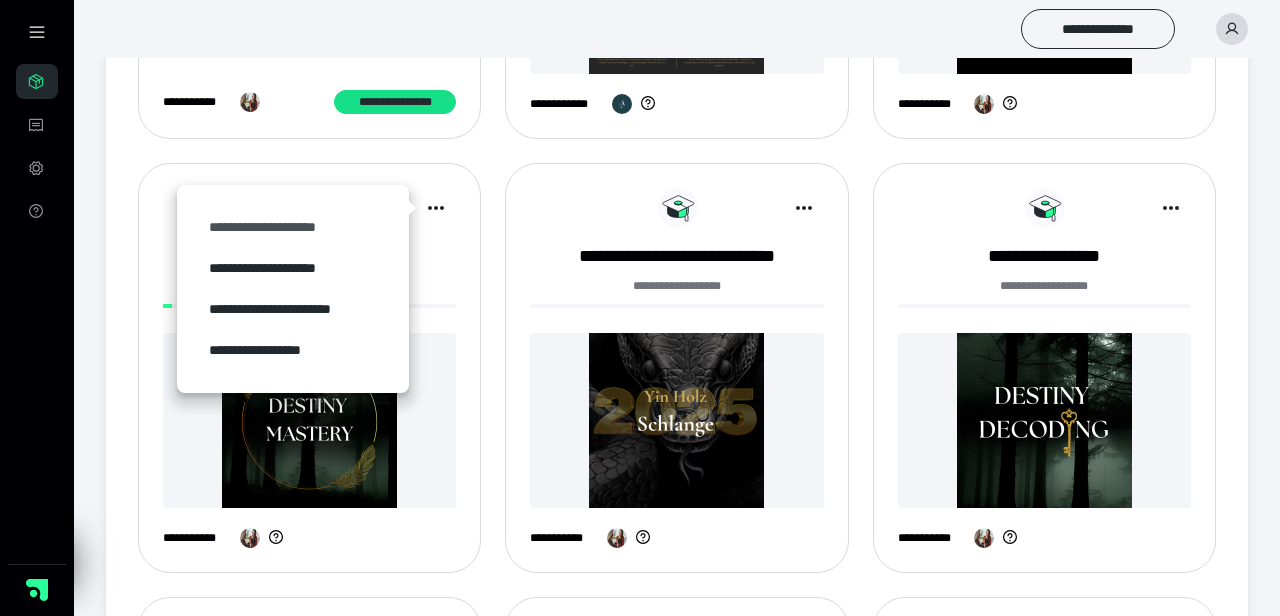 click on "**********" at bounding box center [293, 227] 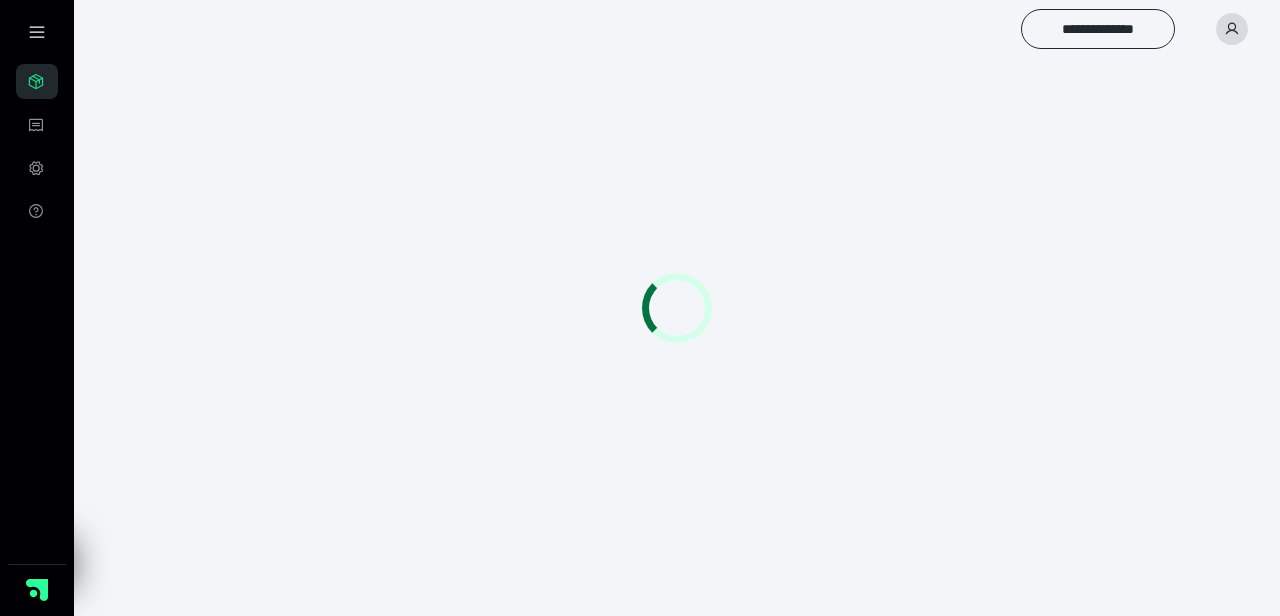 scroll, scrollTop: 0, scrollLeft: 0, axis: both 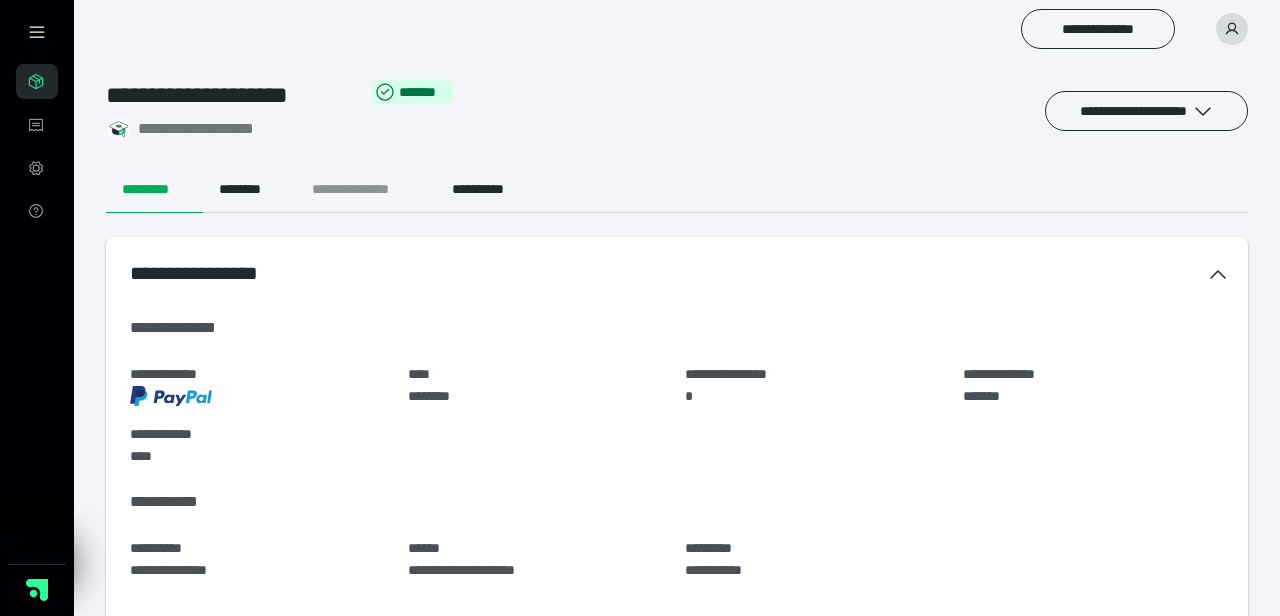 click on "**********" at bounding box center (366, 189) 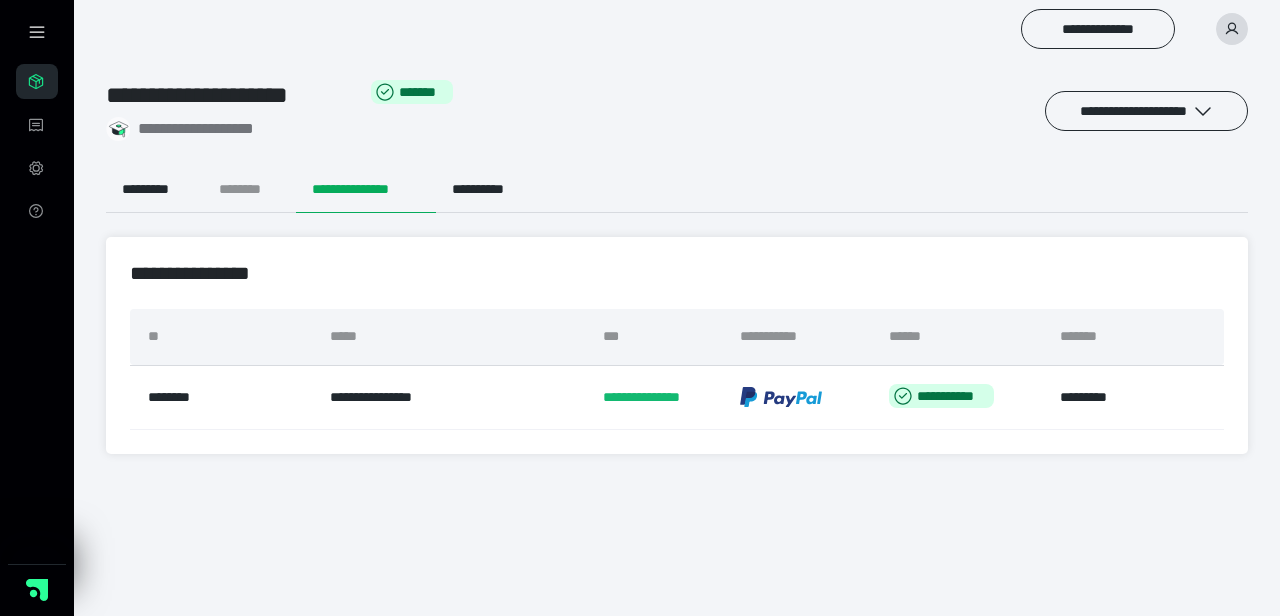 click on "********" at bounding box center (249, 189) 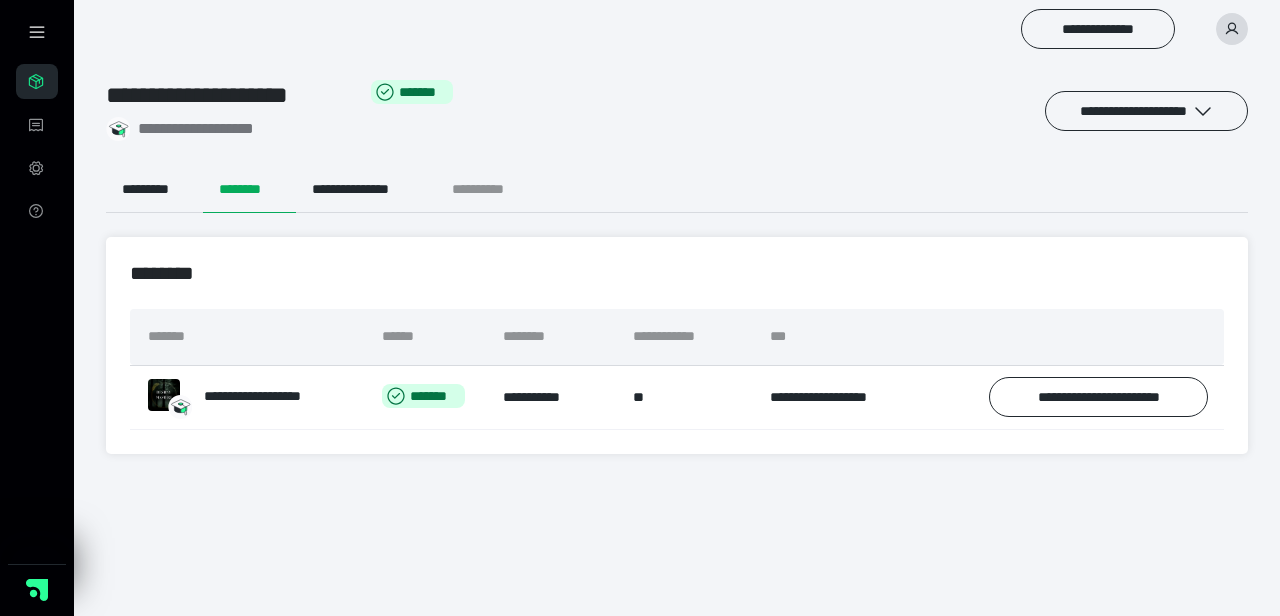 click on "**********" at bounding box center (494, 189) 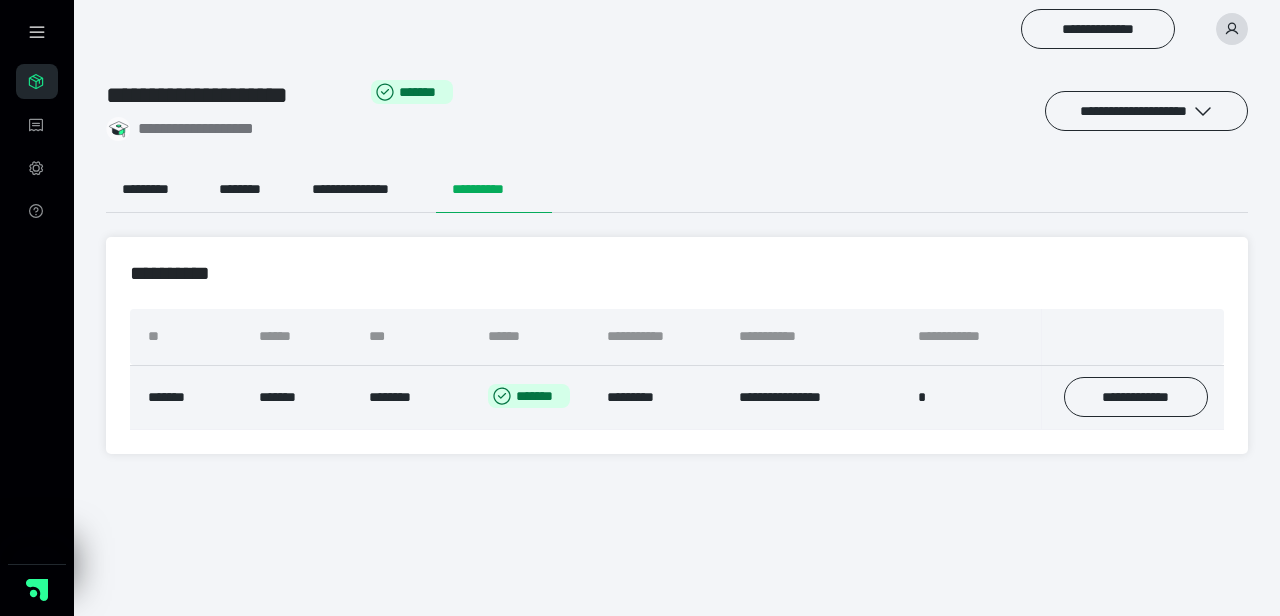 click on "**********" at bounding box center (812, 397) 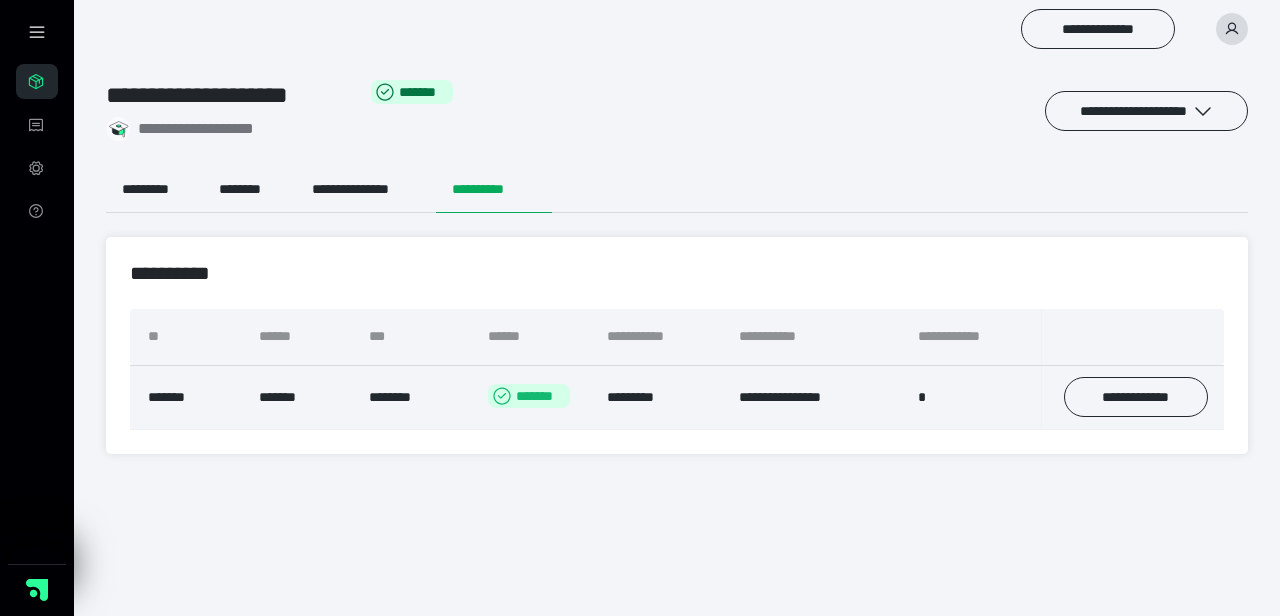 click on "*******" at bounding box center [529, 396] 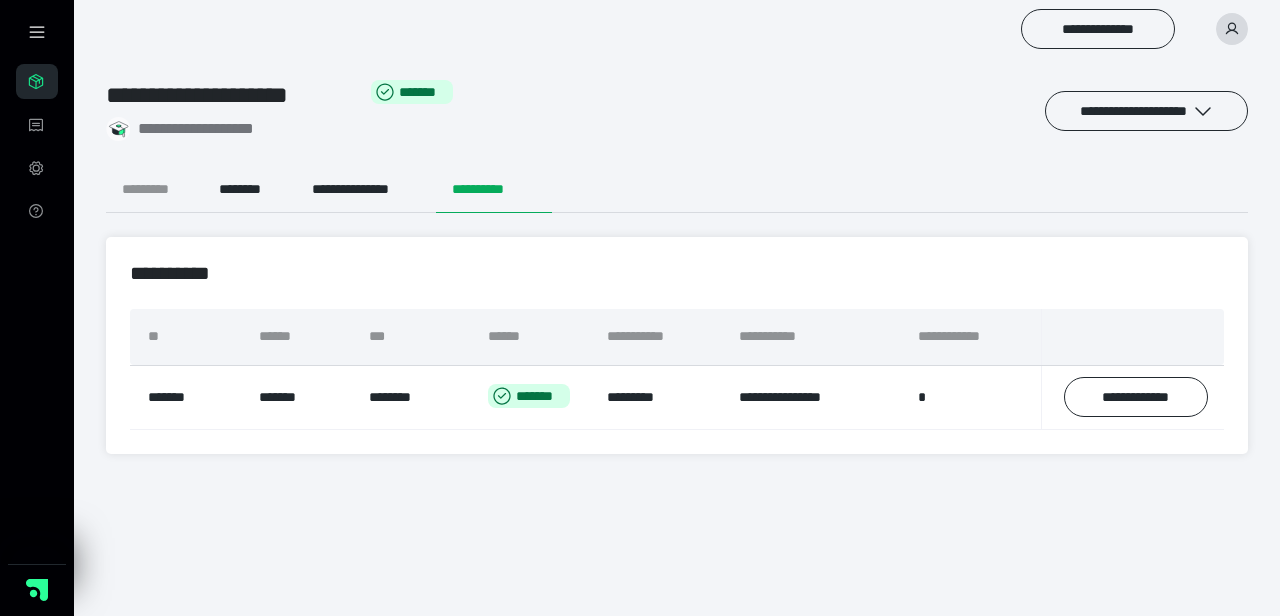 click on "*********" at bounding box center (154, 189) 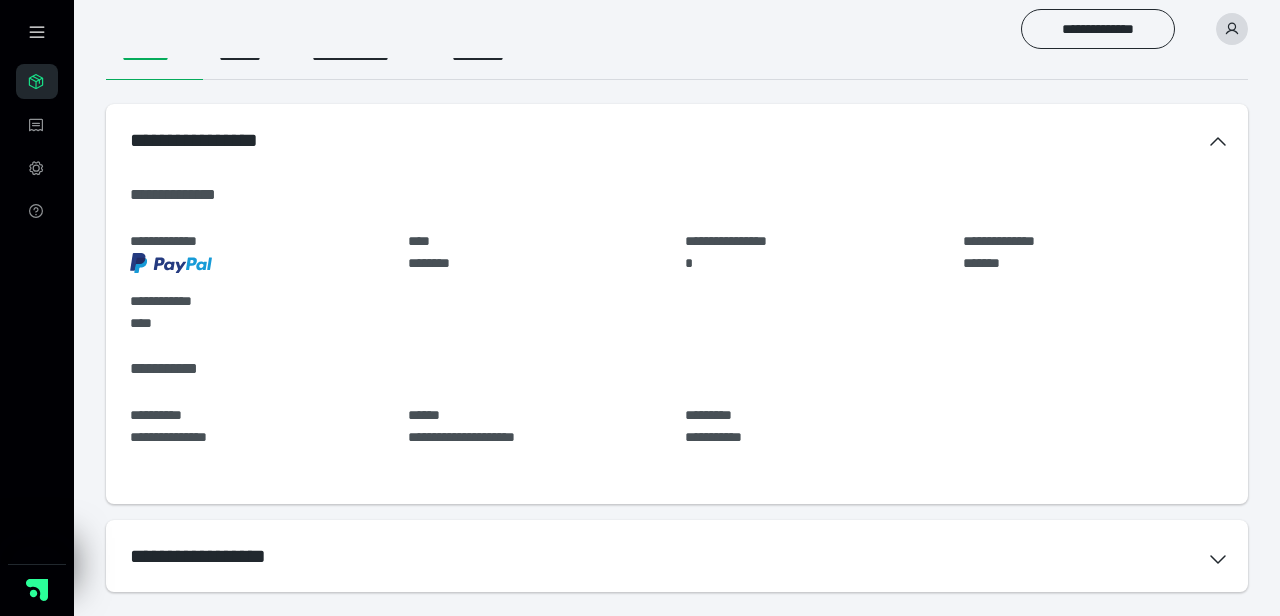 scroll, scrollTop: 132, scrollLeft: 0, axis: vertical 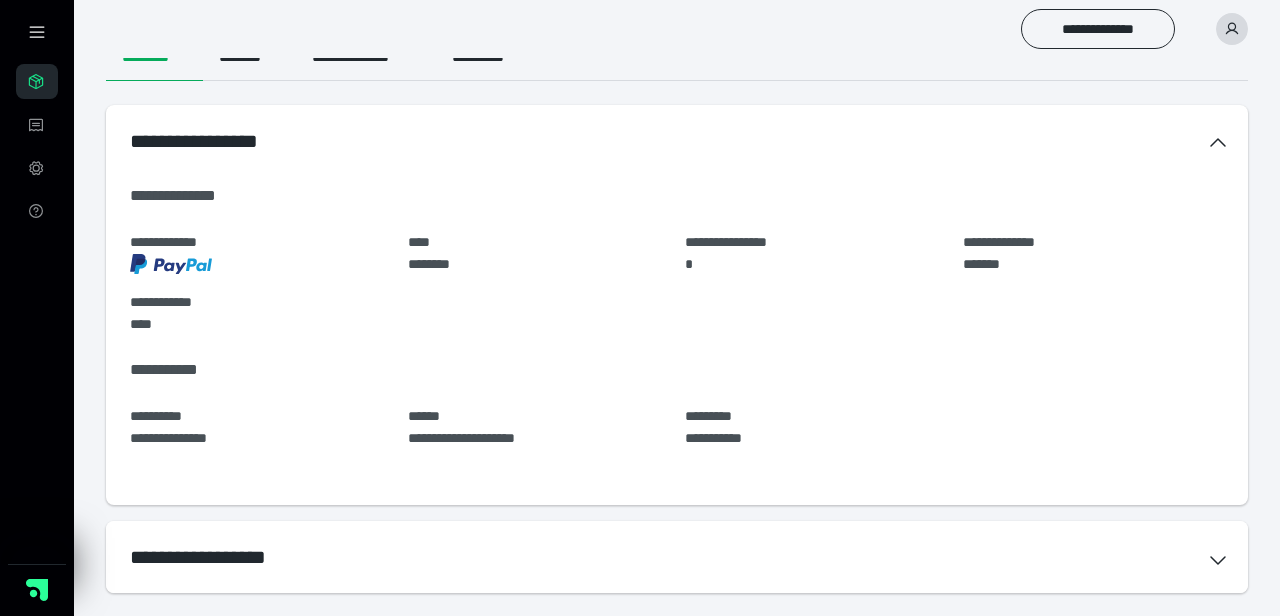 click on "**********" at bounding box center [677, 557] 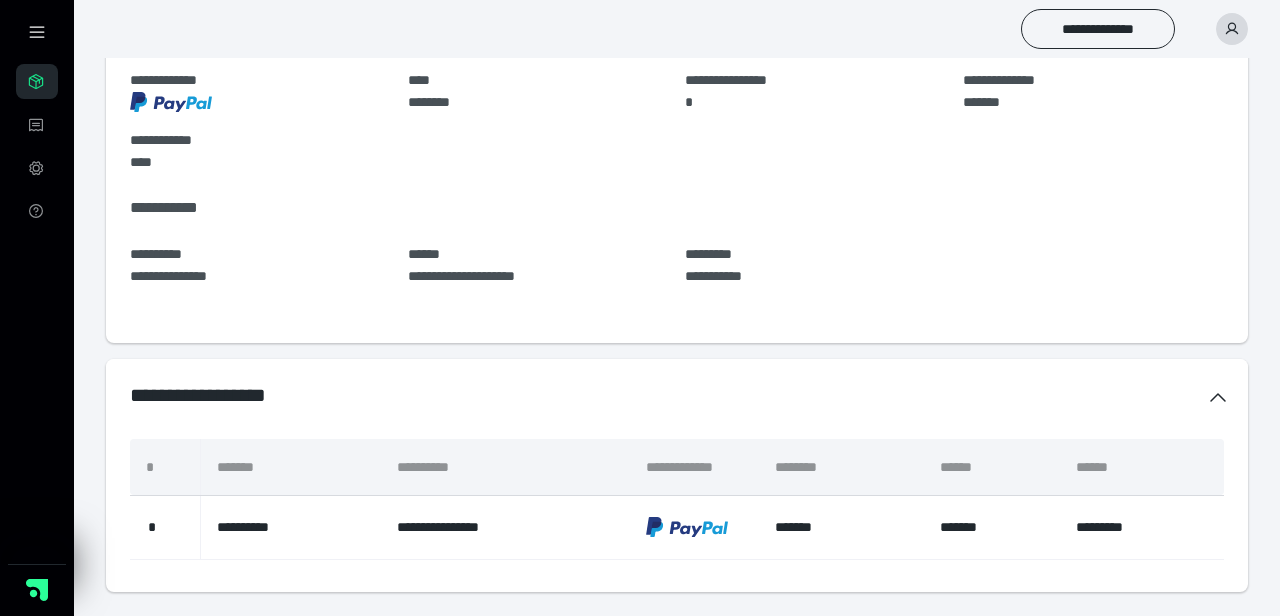 scroll, scrollTop: 293, scrollLeft: 0, axis: vertical 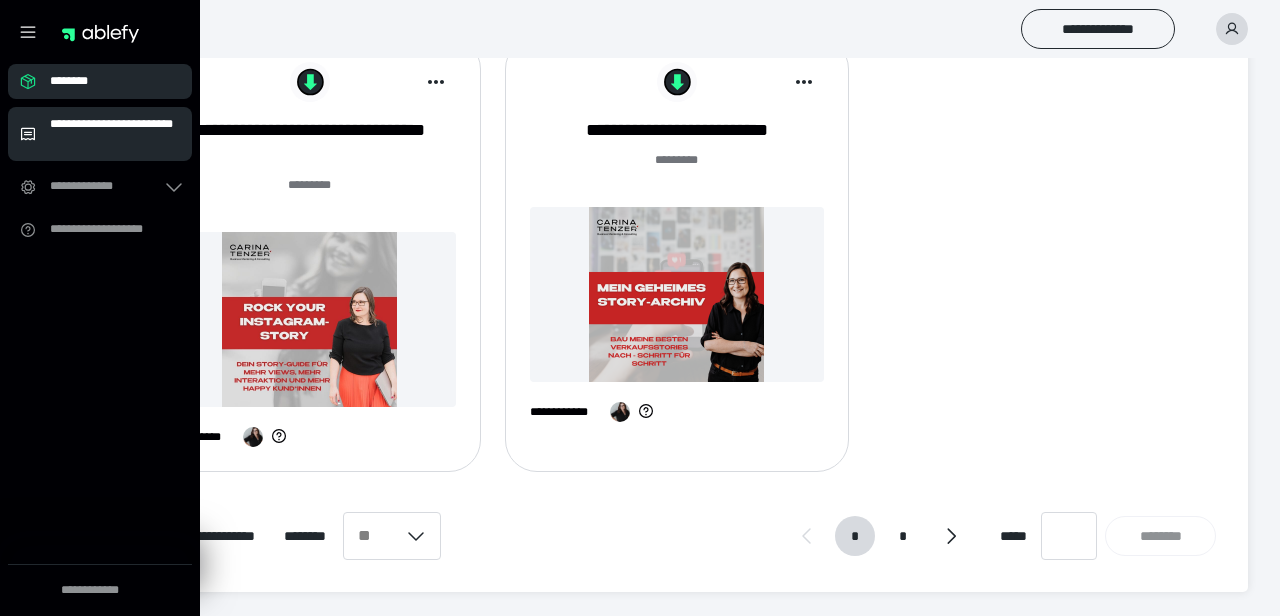 click on "**********" at bounding box center (115, 134) 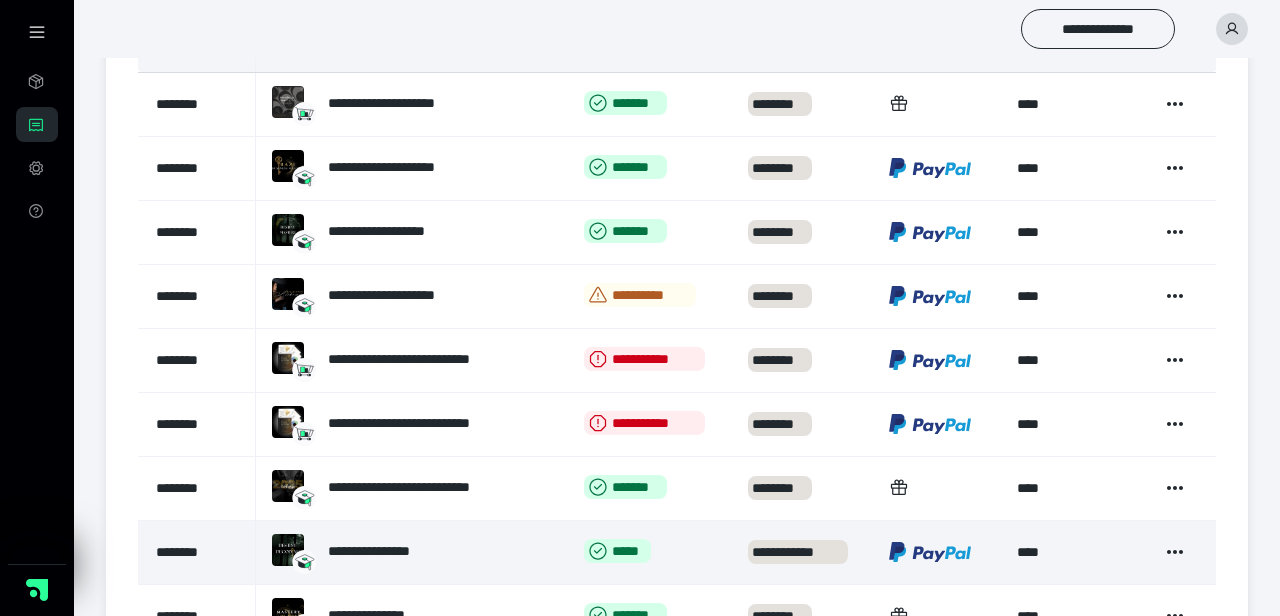 scroll, scrollTop: 288, scrollLeft: 0, axis: vertical 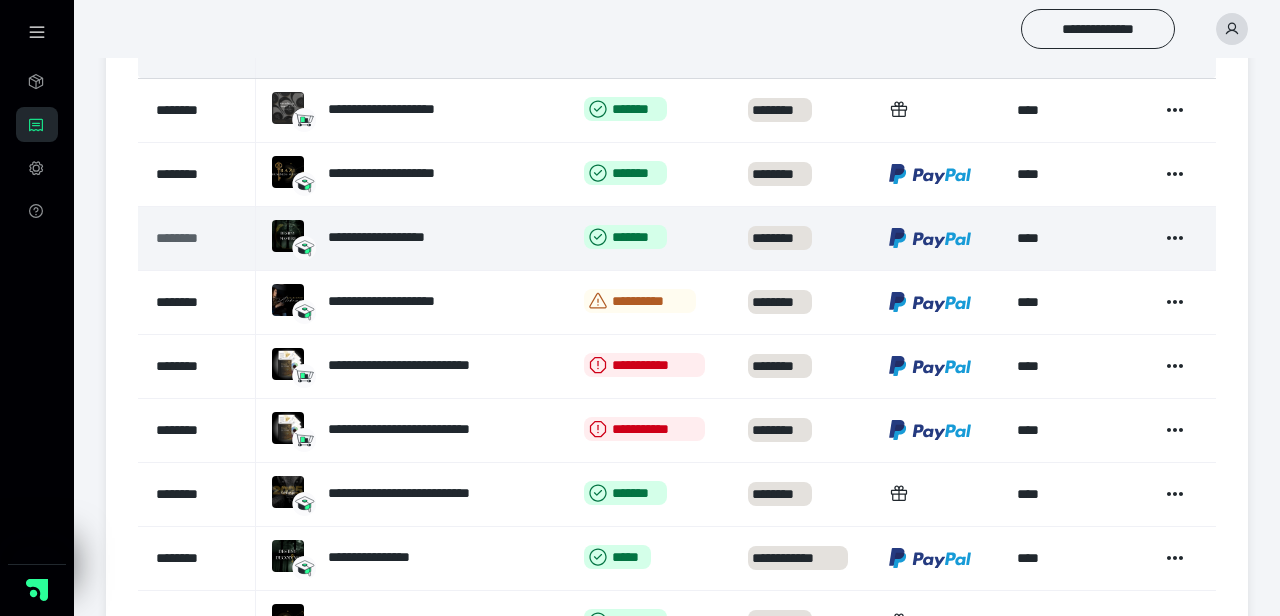 click on "********" at bounding box center (194, 238) 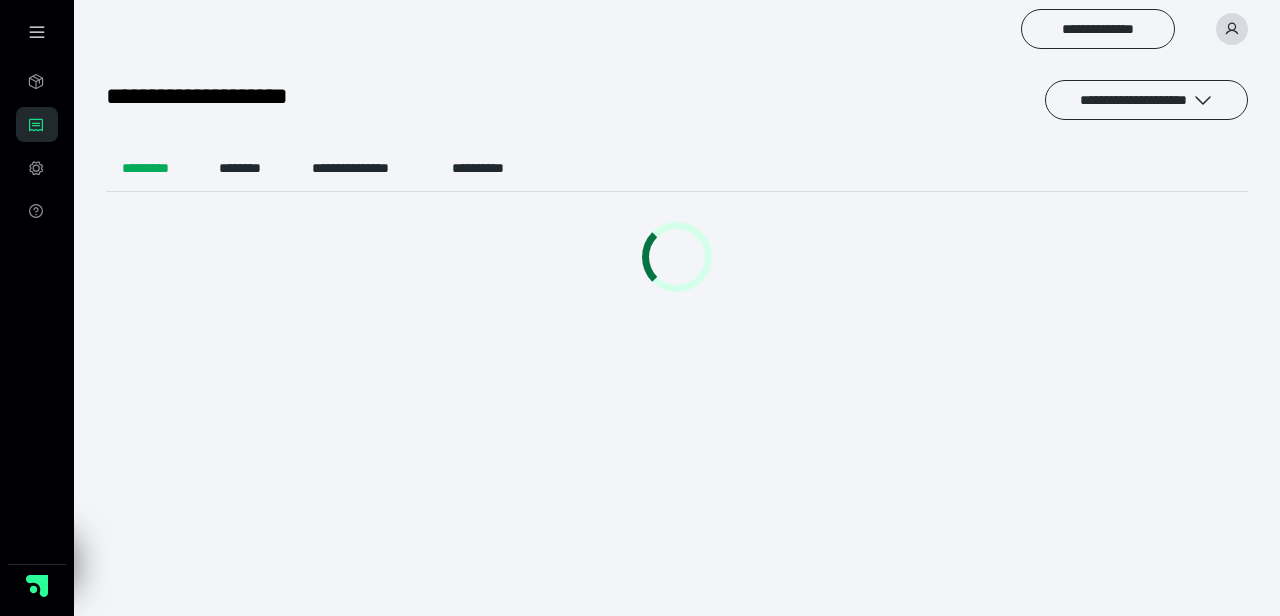scroll, scrollTop: 0, scrollLeft: 0, axis: both 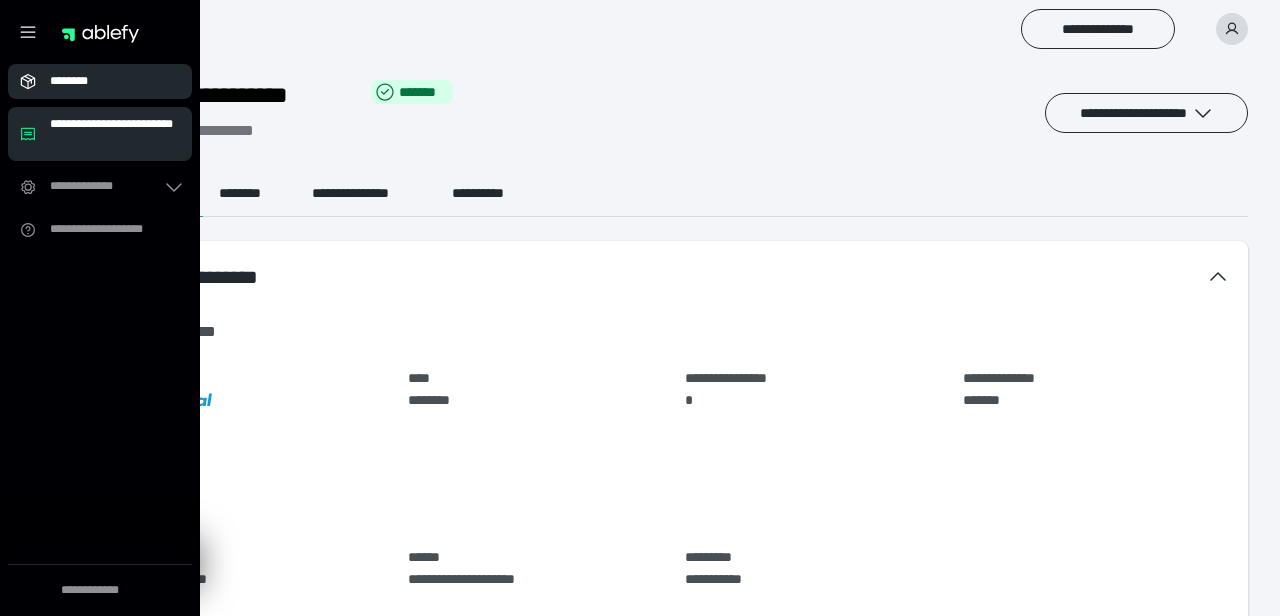 click on "********" at bounding box center [106, 81] 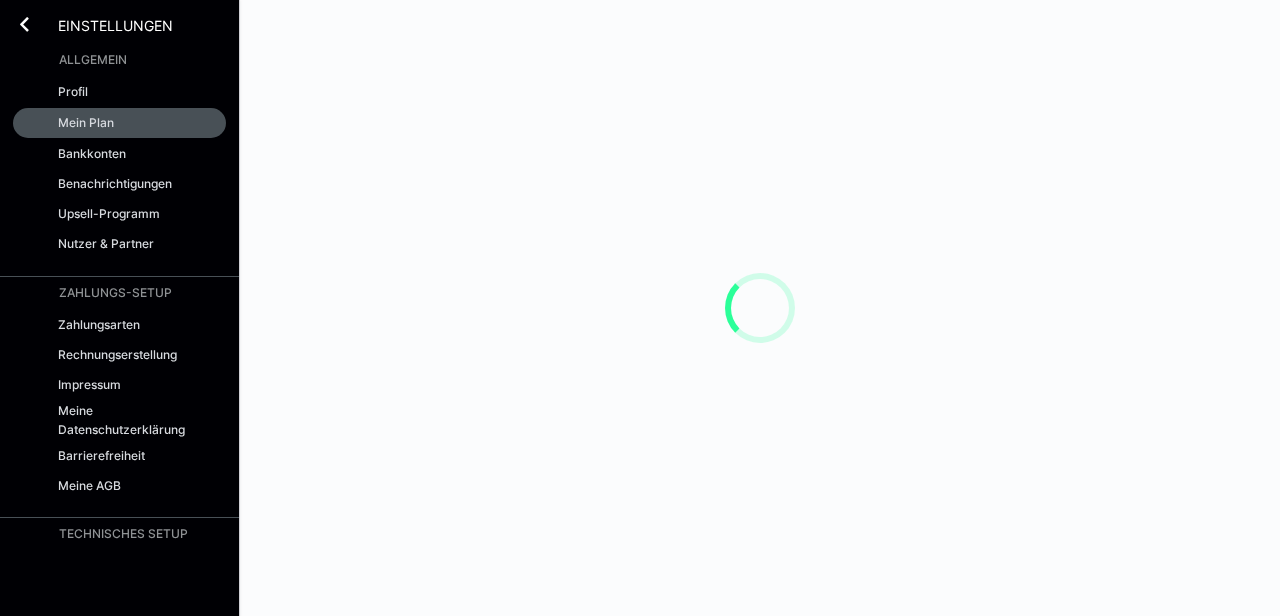 scroll, scrollTop: 0, scrollLeft: 0, axis: both 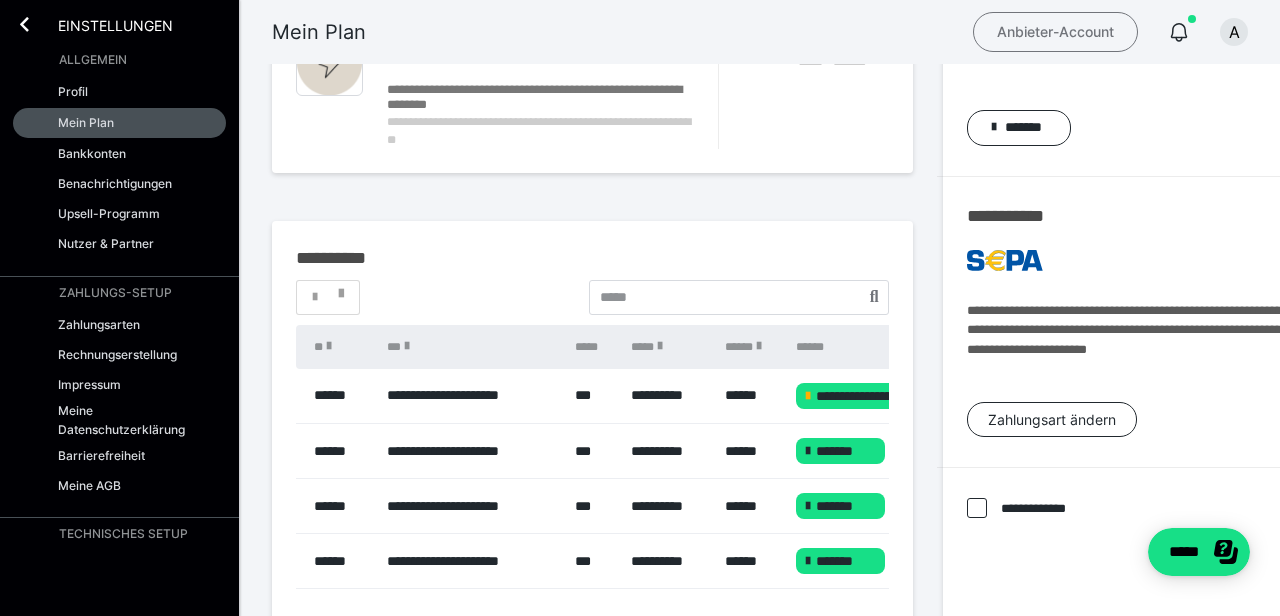 click on "Anbieter-Account" at bounding box center (1055, 32) 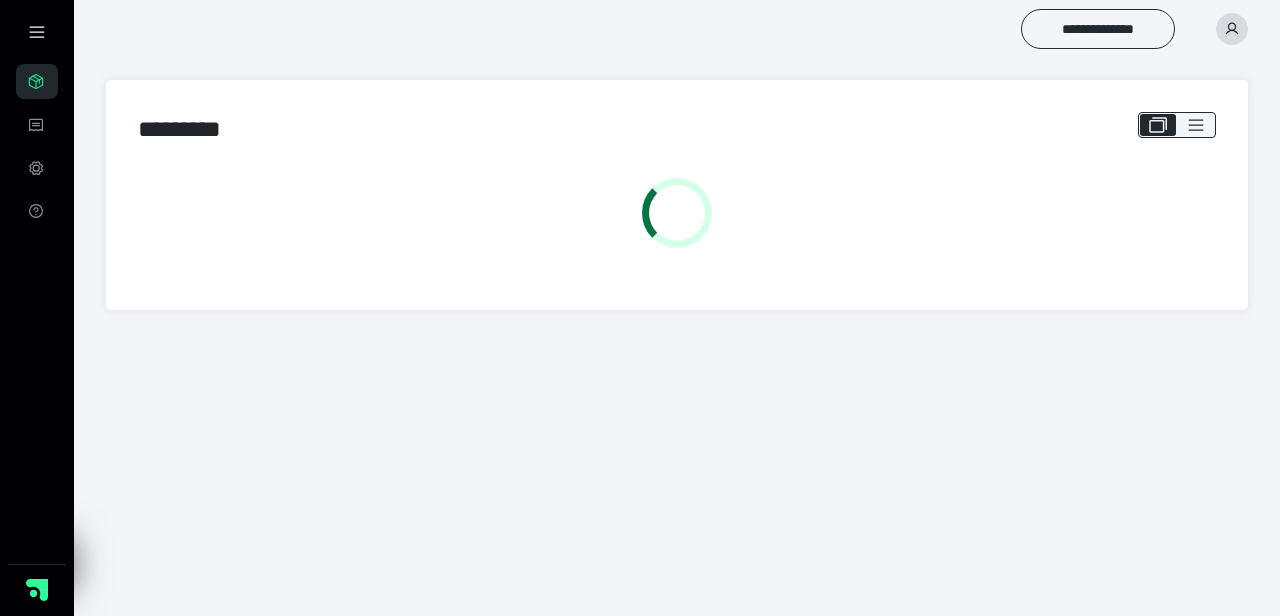 scroll, scrollTop: 0, scrollLeft: 0, axis: both 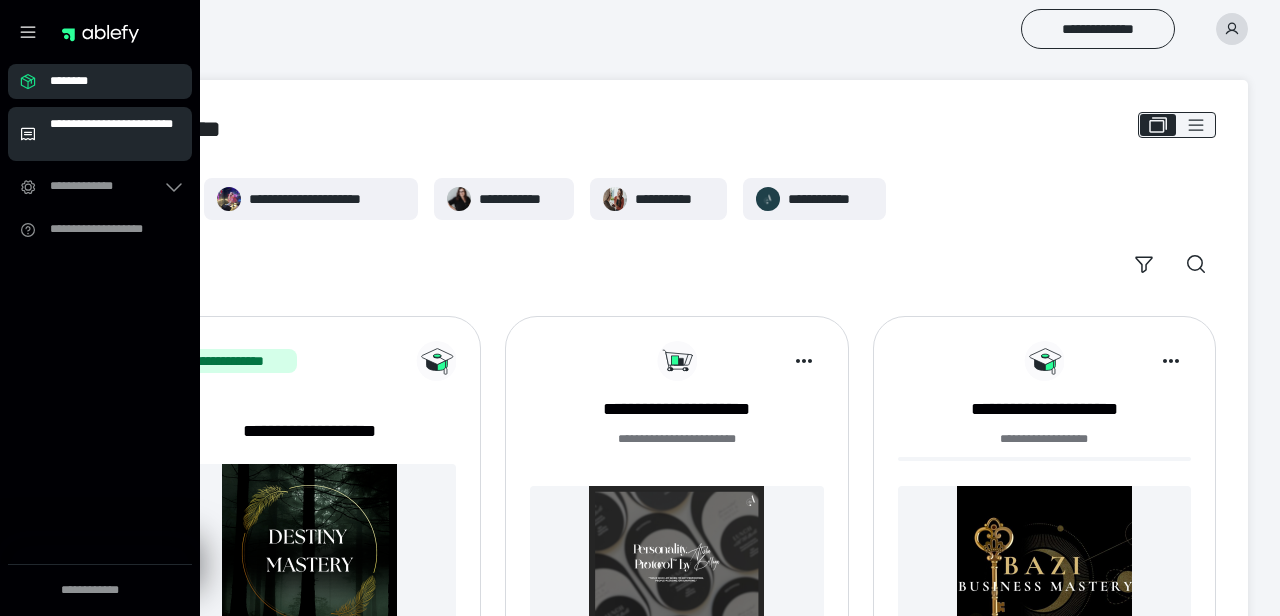 click on "**********" at bounding box center [100, 134] 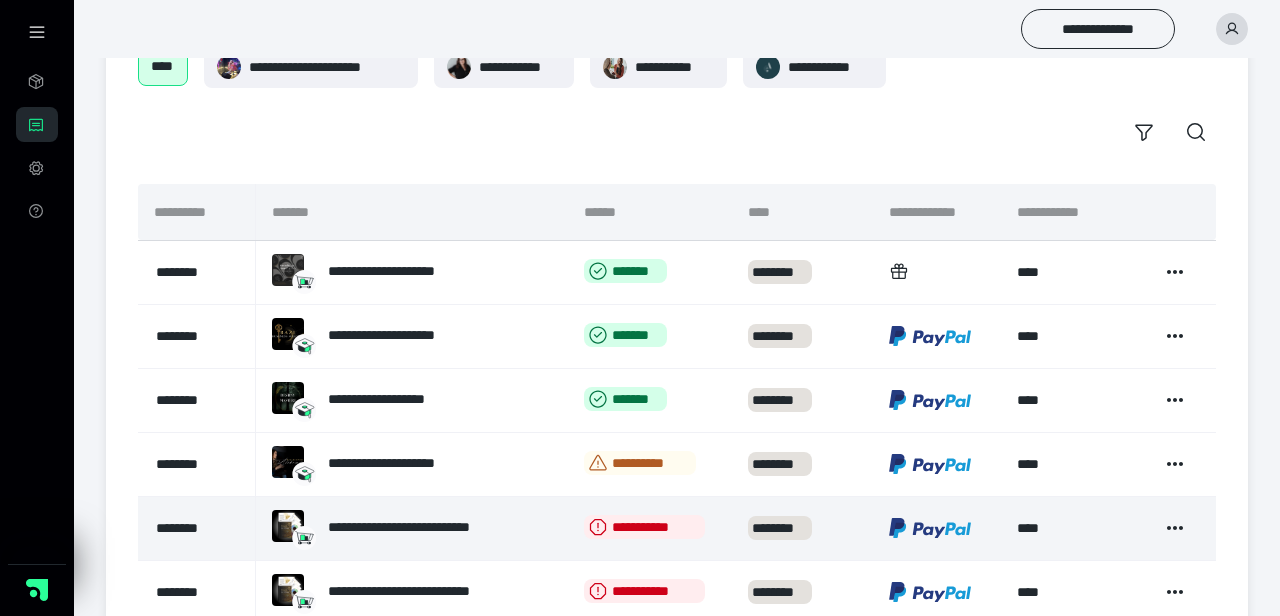 scroll, scrollTop: 125, scrollLeft: 0, axis: vertical 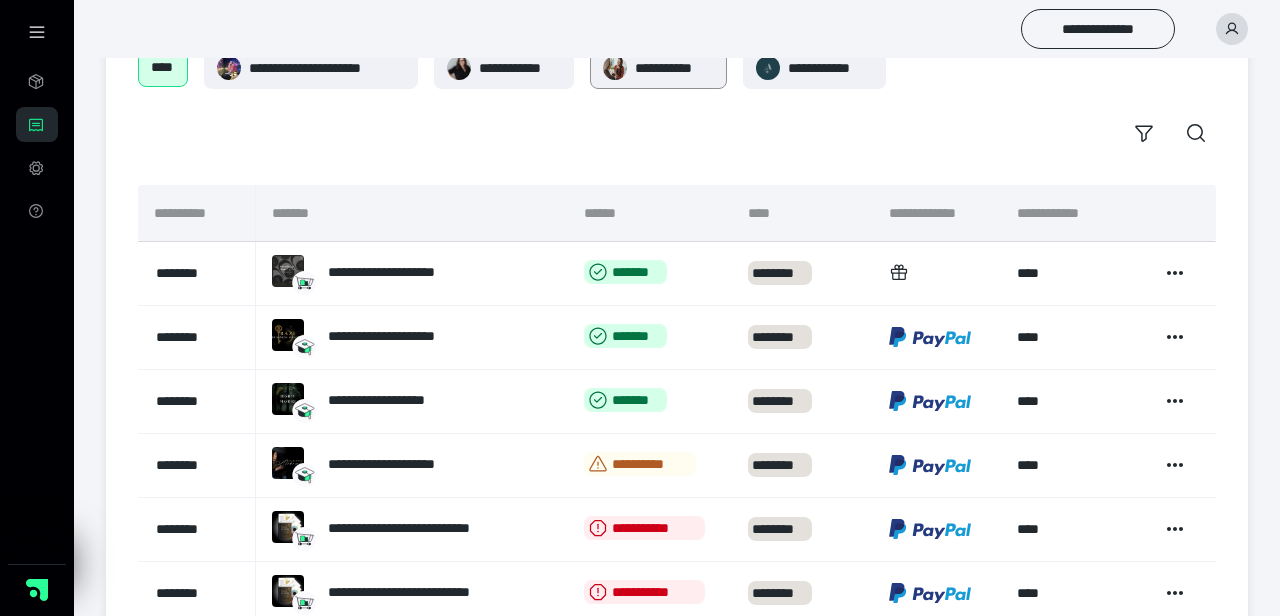 click on "**********" at bounding box center [674, 68] 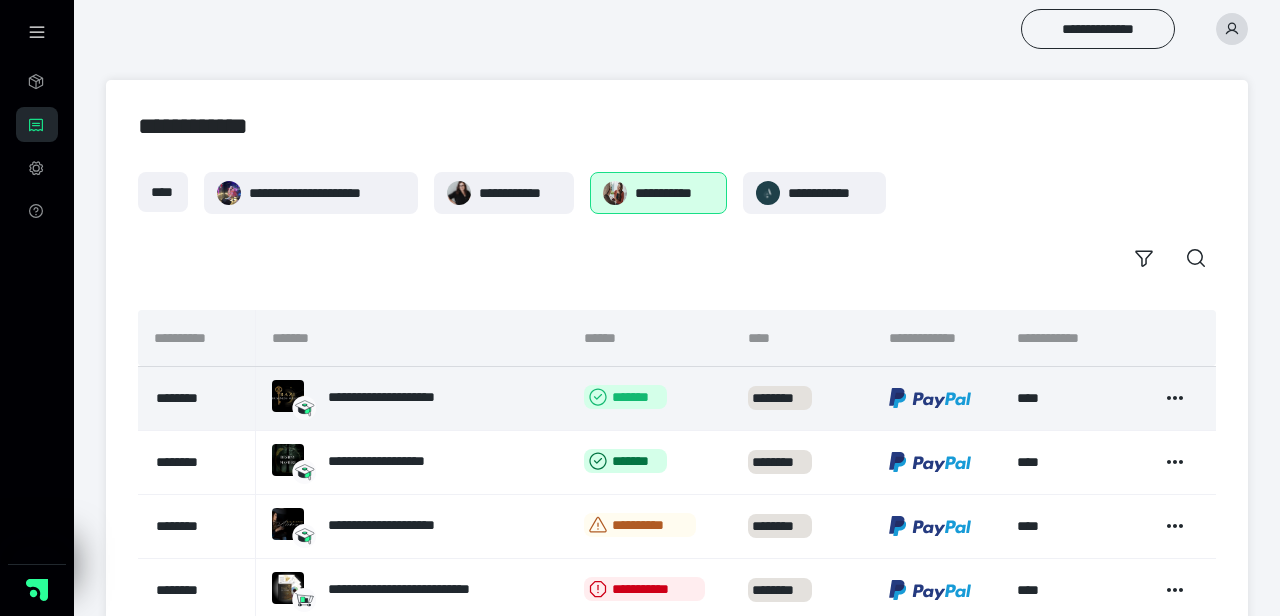 scroll, scrollTop: 0, scrollLeft: 0, axis: both 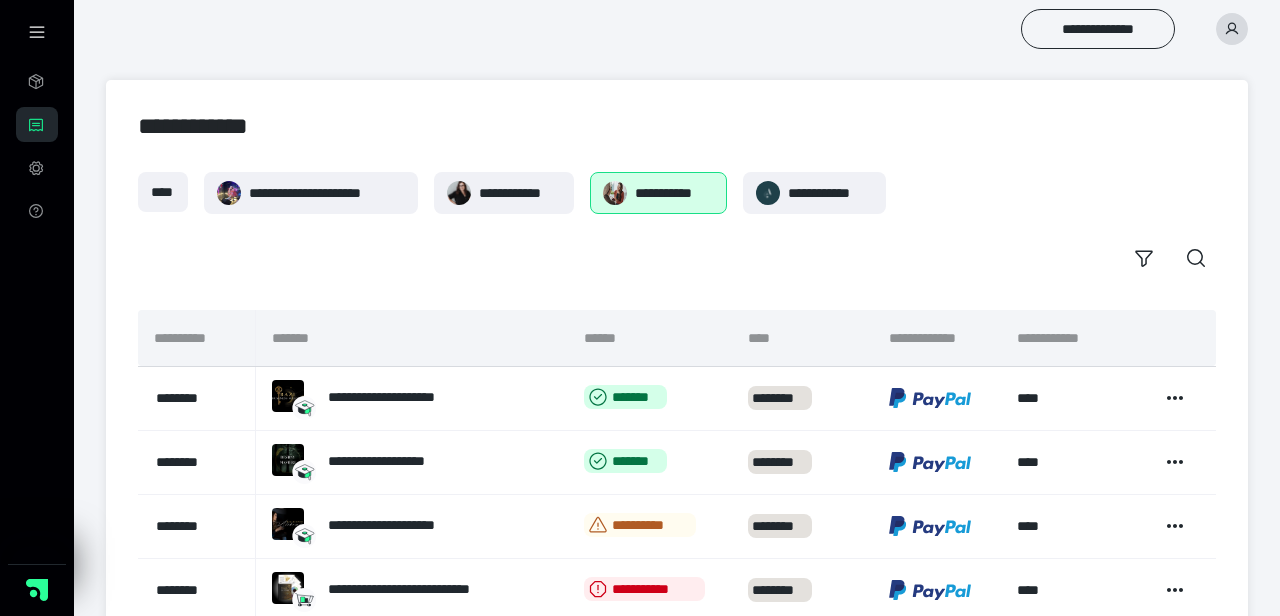 click 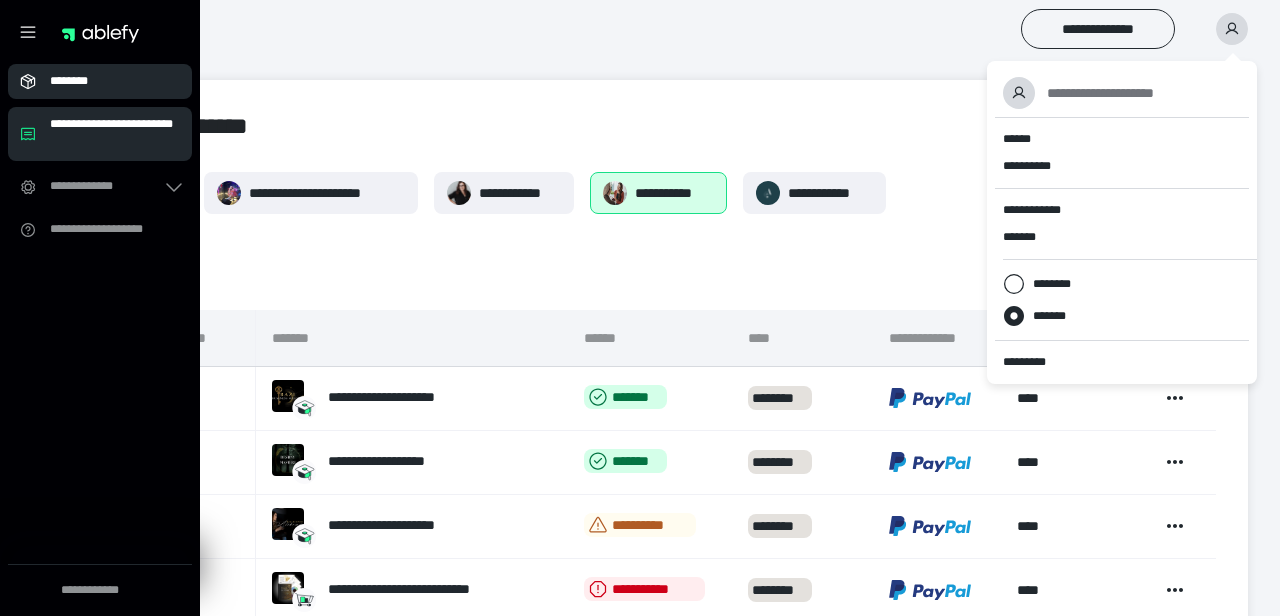 click on "********" at bounding box center [106, 81] 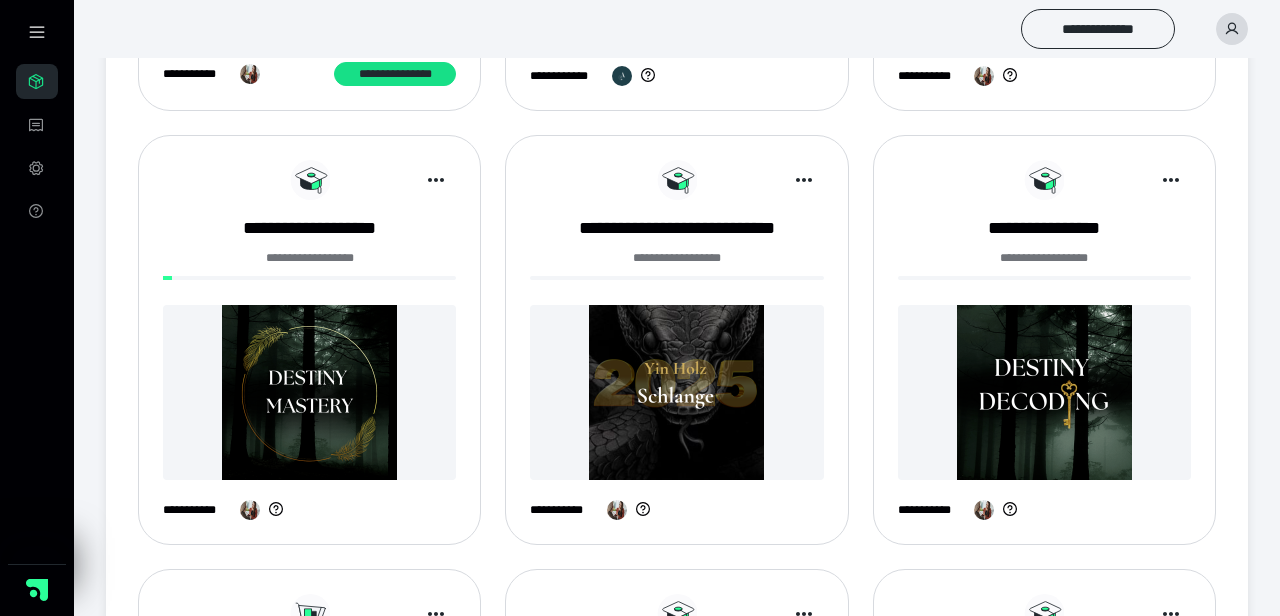 scroll, scrollTop: 616, scrollLeft: 0, axis: vertical 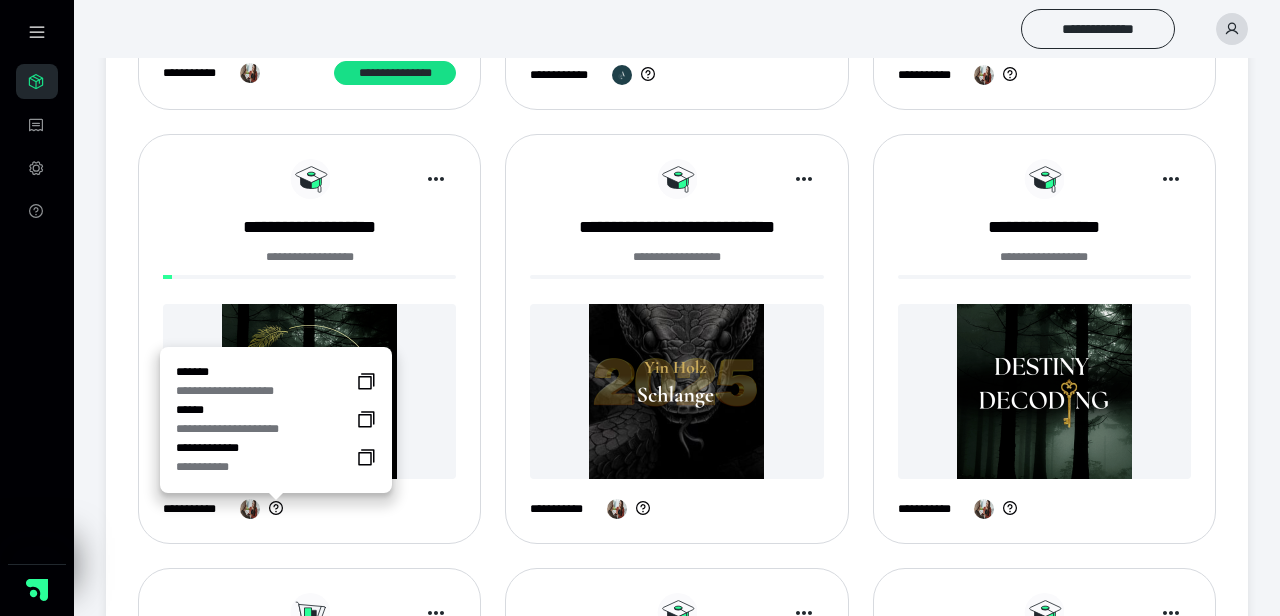 click 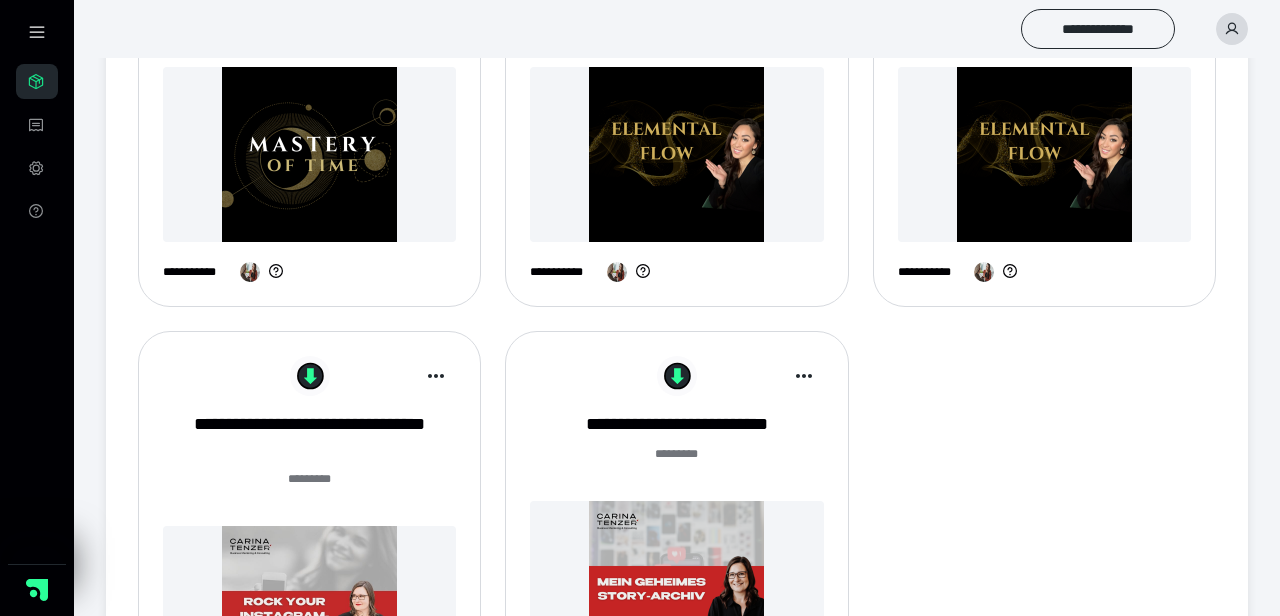 scroll, scrollTop: 1290, scrollLeft: 0, axis: vertical 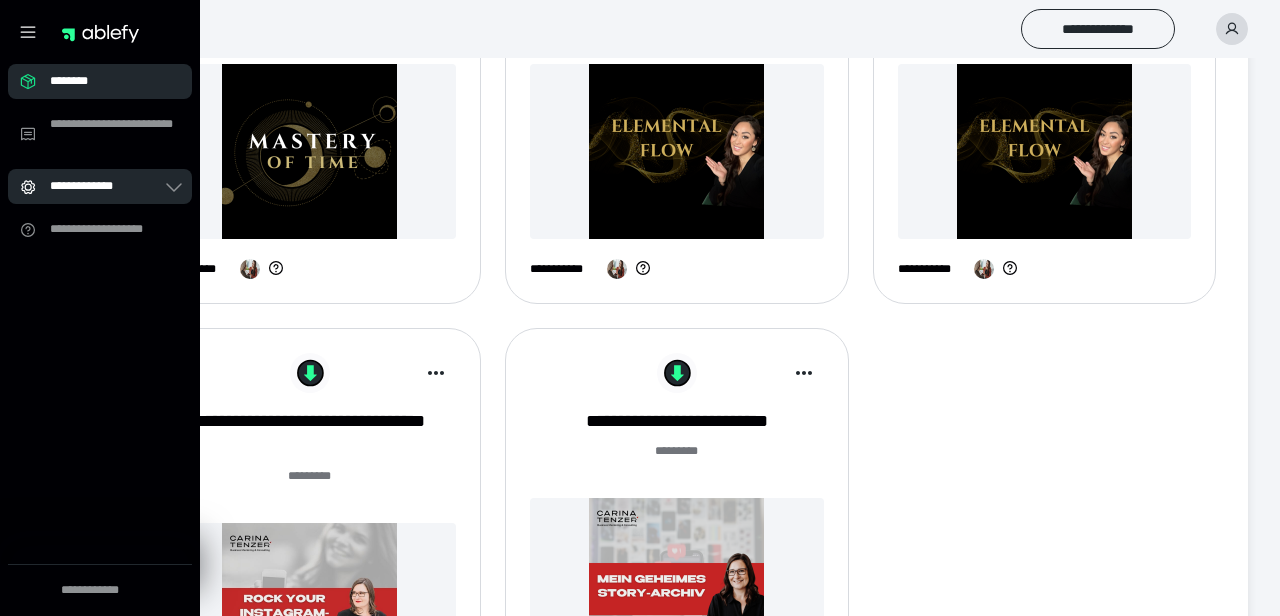 click on "**********" at bounding box center [92, 186] 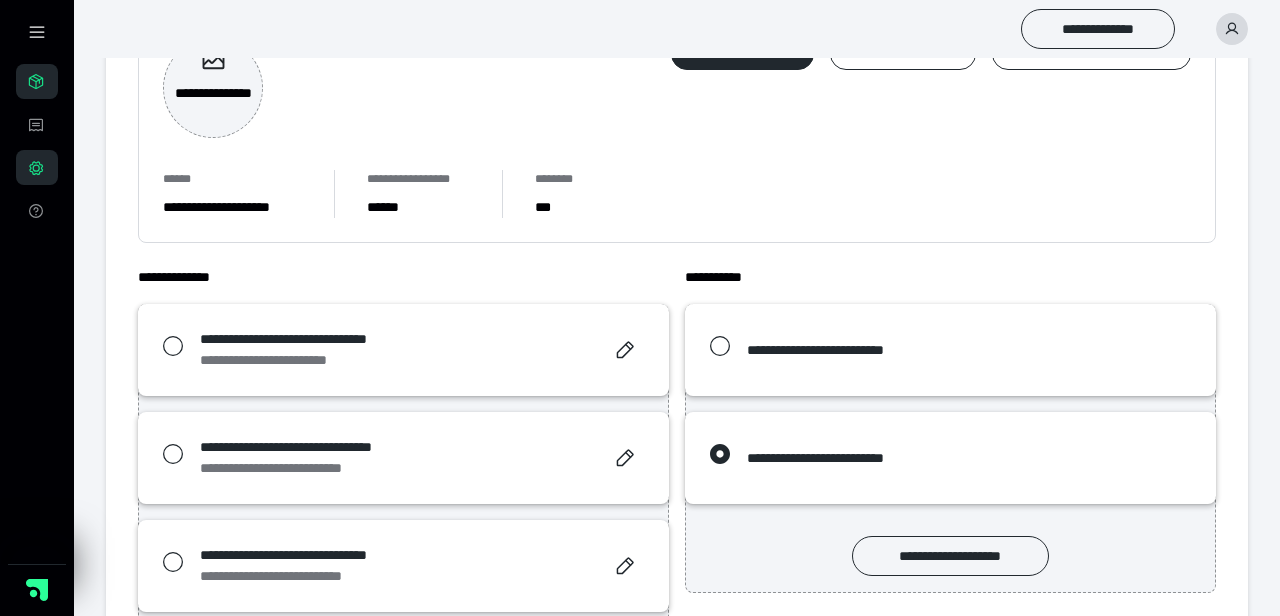 scroll, scrollTop: 198, scrollLeft: 0, axis: vertical 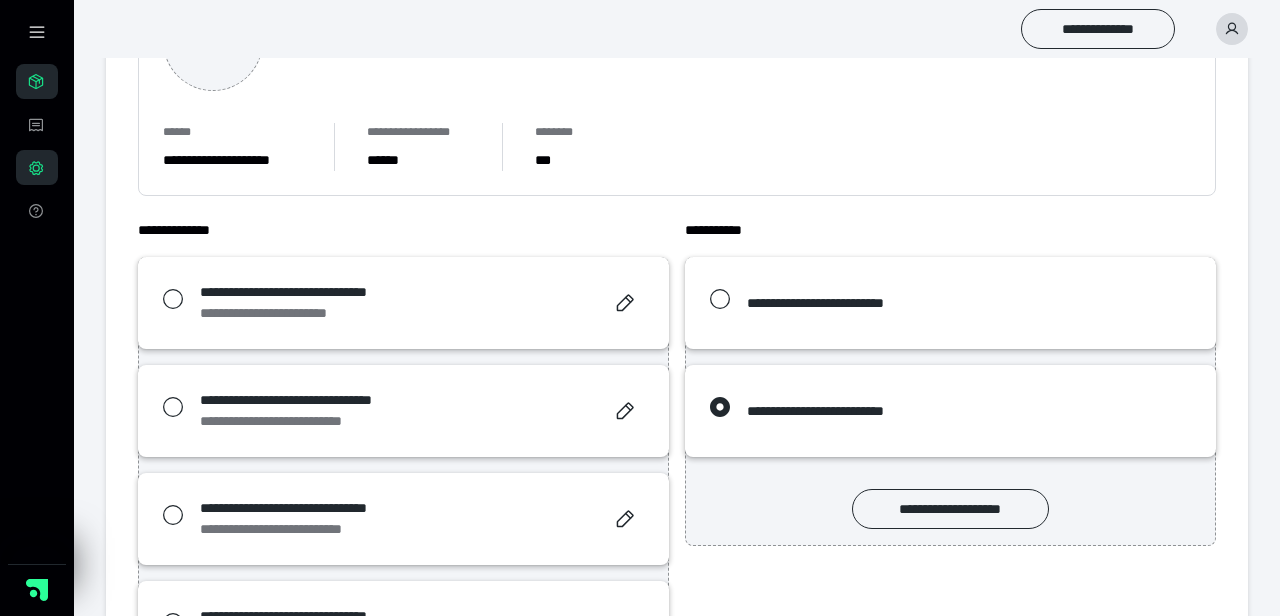 click 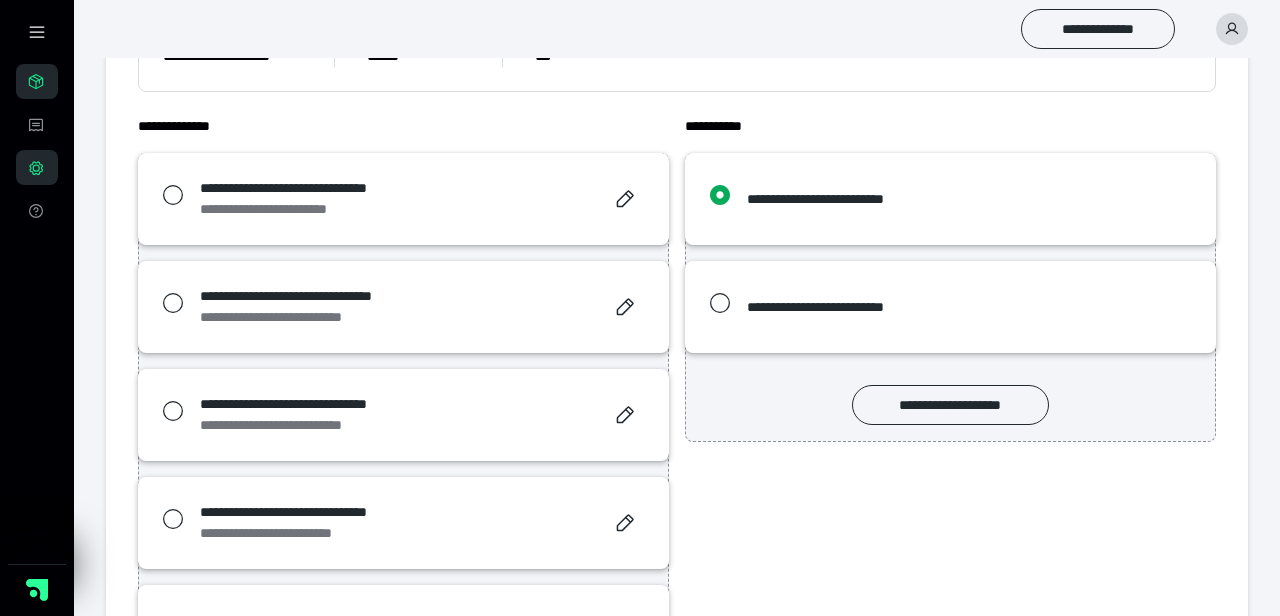 scroll, scrollTop: 334, scrollLeft: 0, axis: vertical 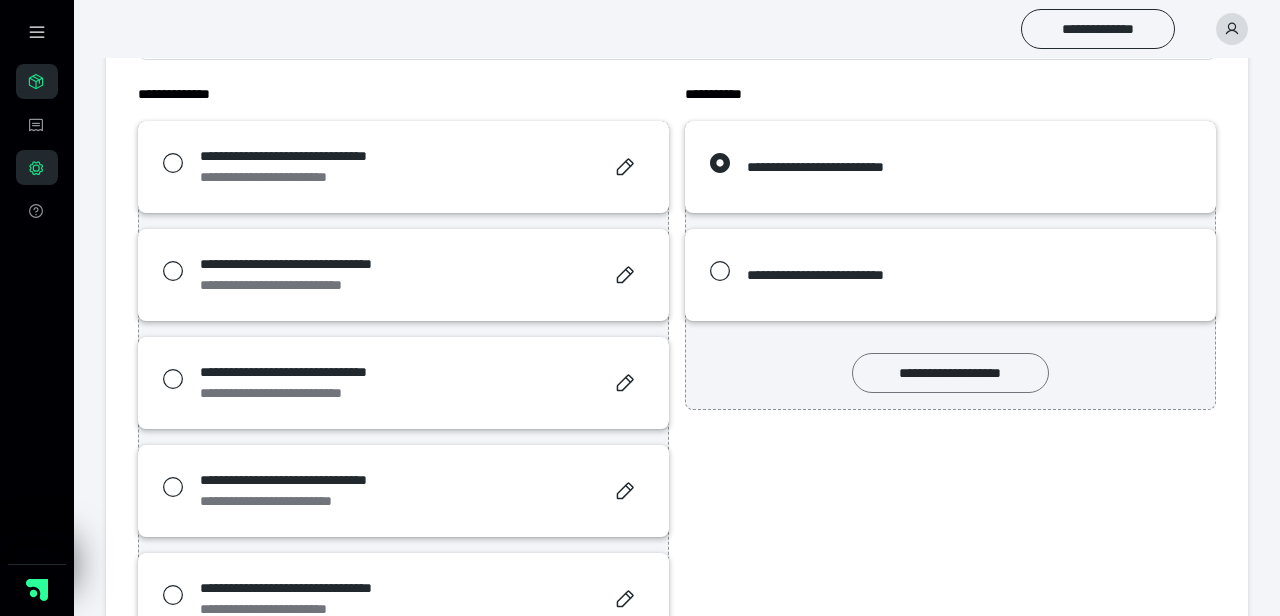 click on "**********" at bounding box center [950, 373] 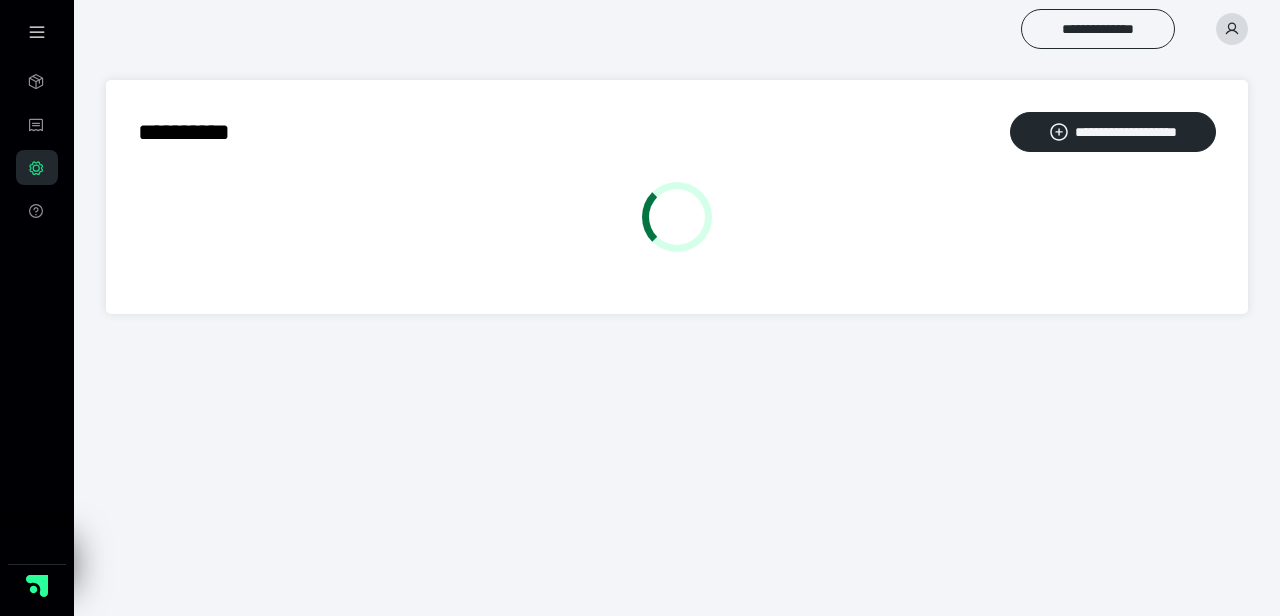 scroll, scrollTop: 0, scrollLeft: 0, axis: both 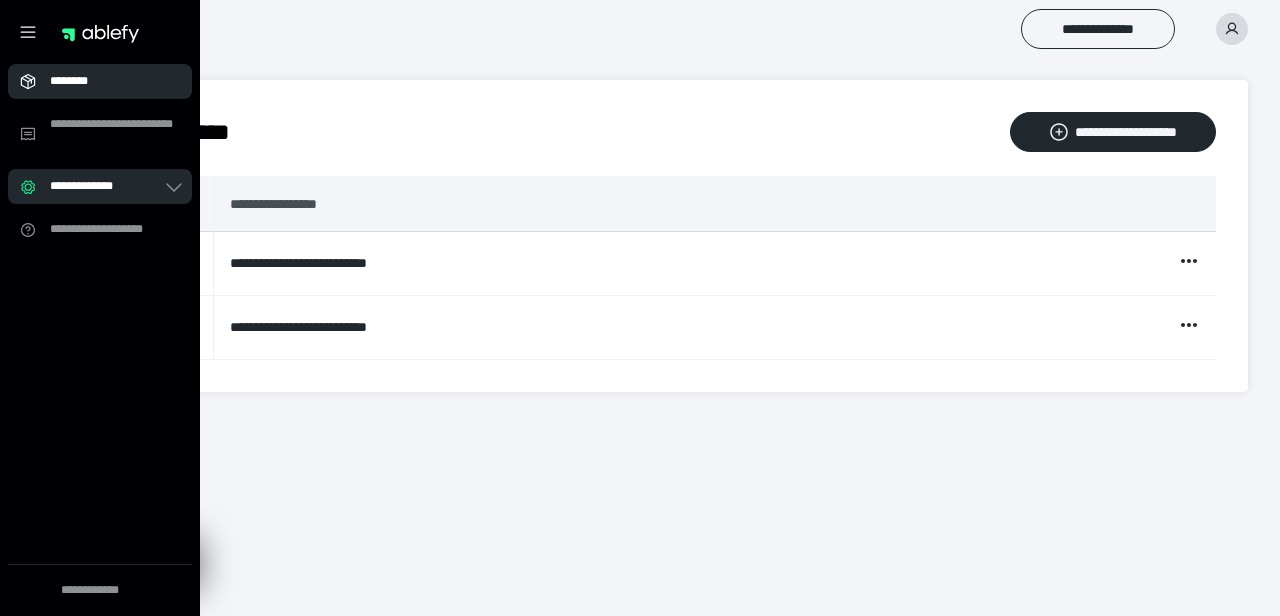 click 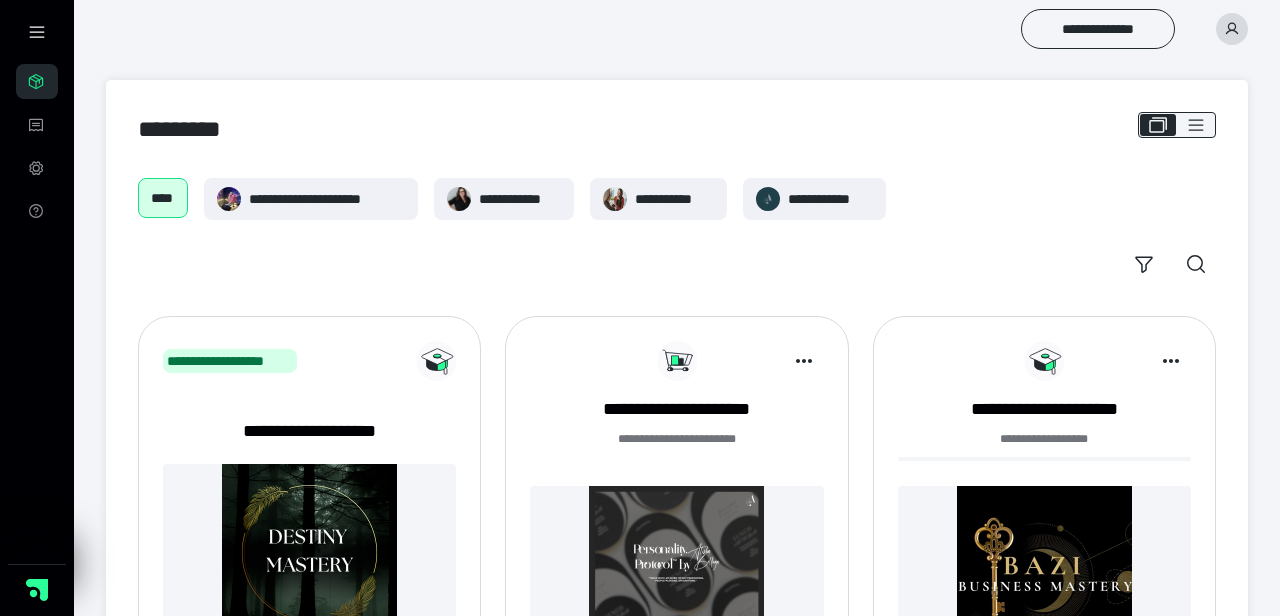click 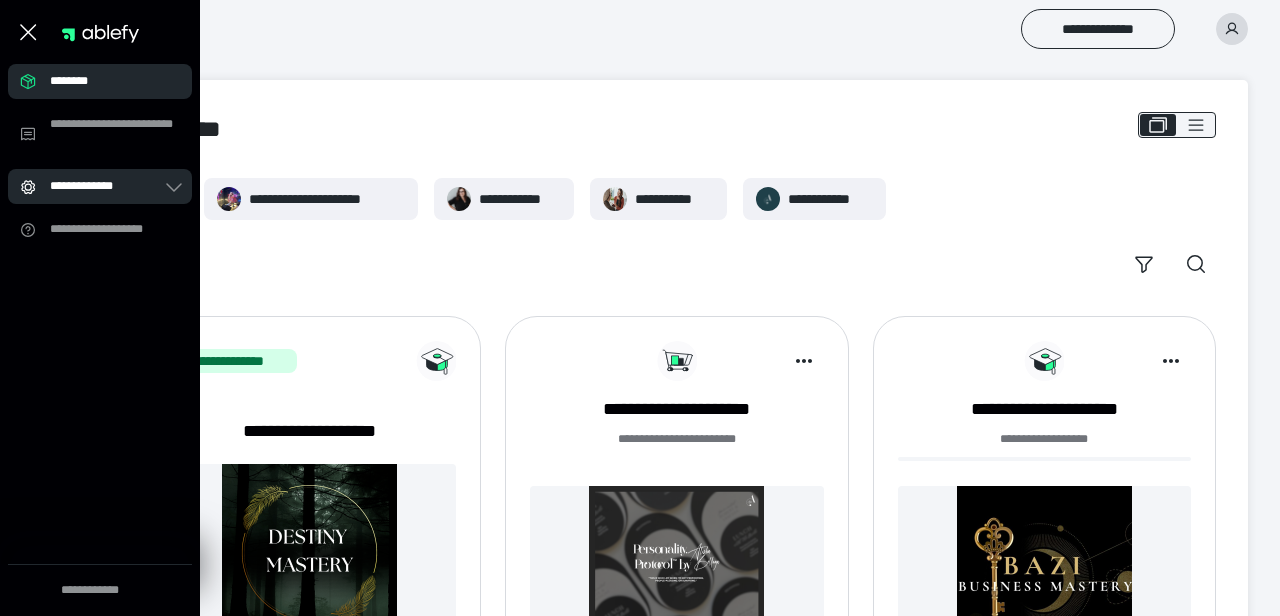 click on "**********" at bounding box center (106, 186) 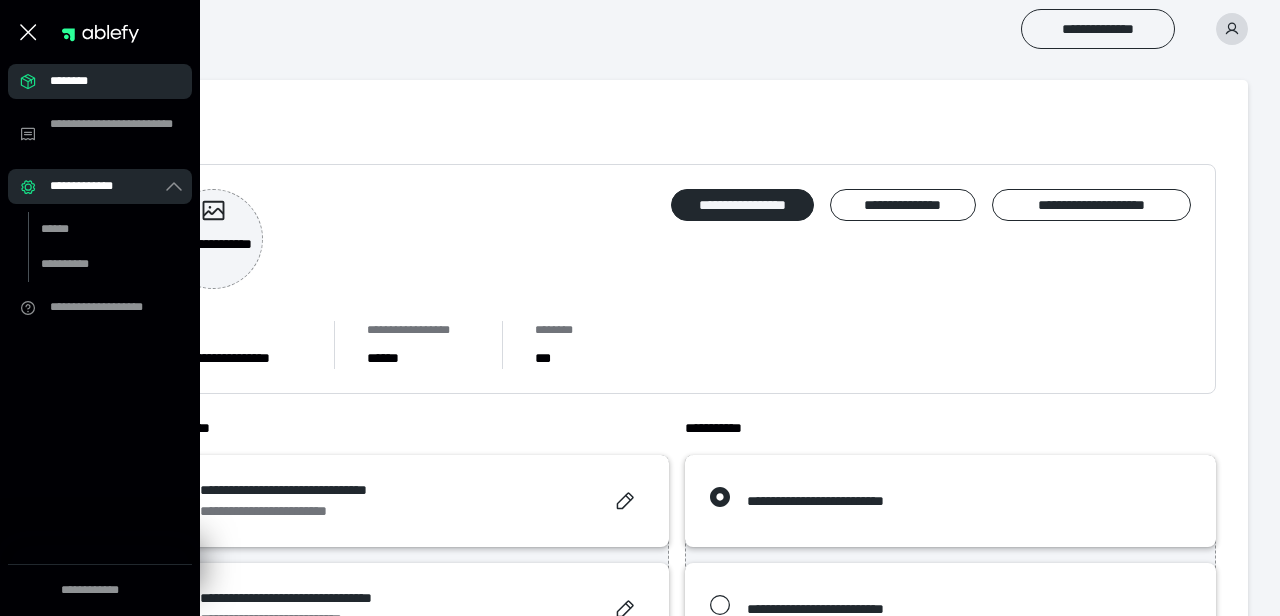 click on "**********" at bounding box center [677, 279] 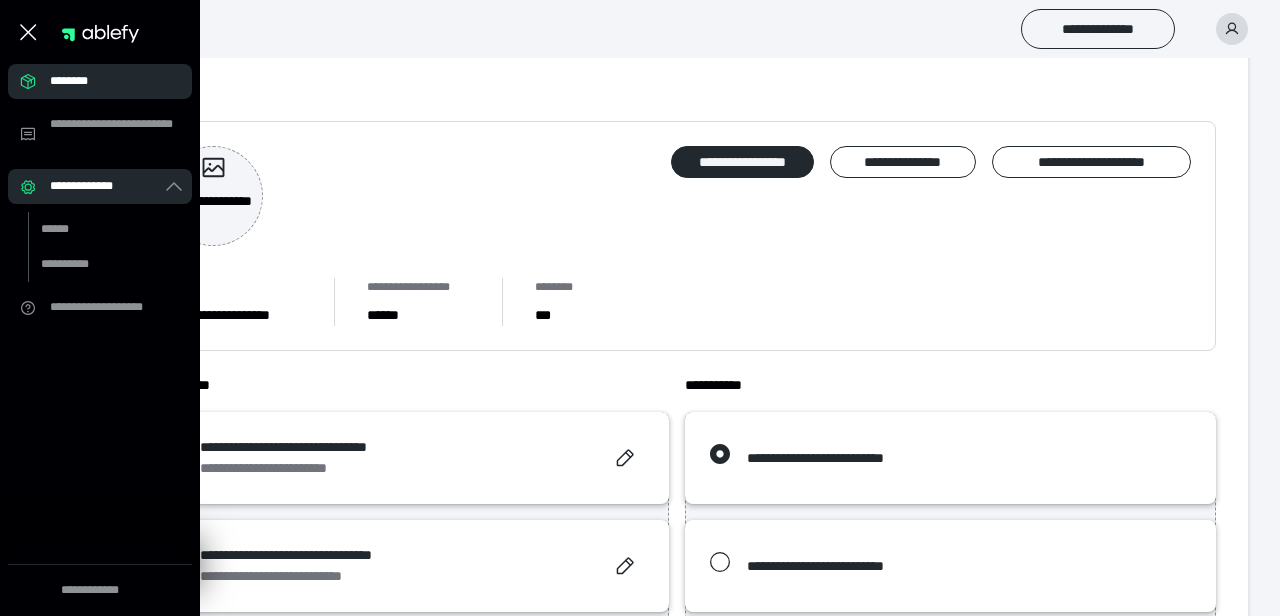 scroll, scrollTop: 39, scrollLeft: 0, axis: vertical 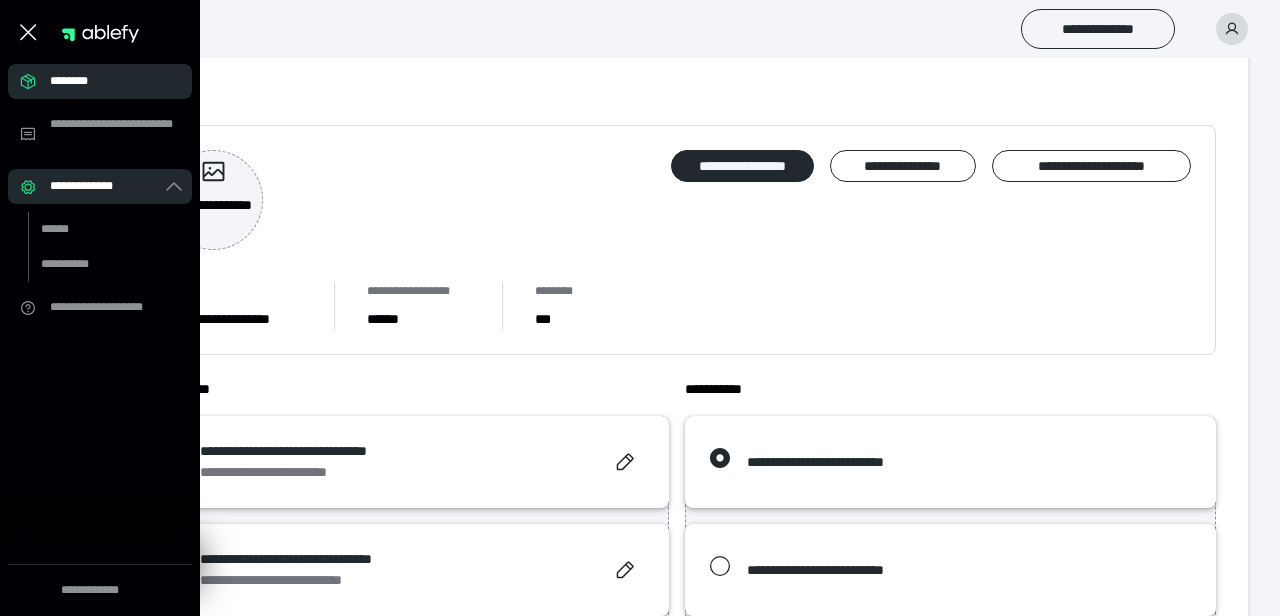 click on "**********" at bounding box center [677, 240] 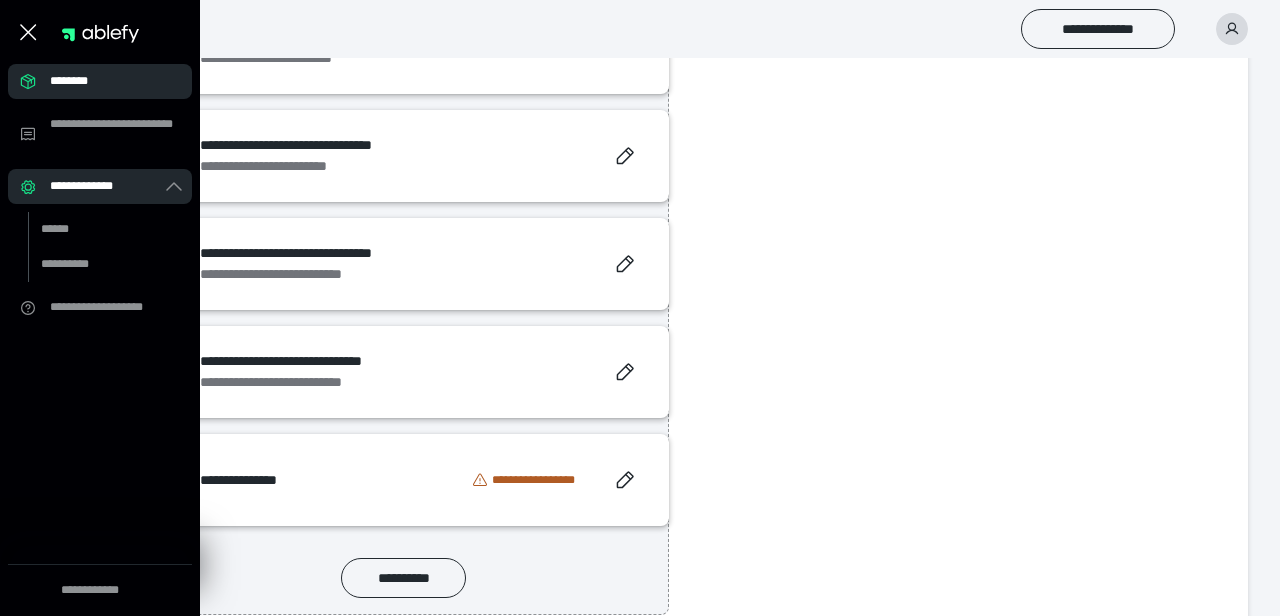 scroll, scrollTop: 775, scrollLeft: 0, axis: vertical 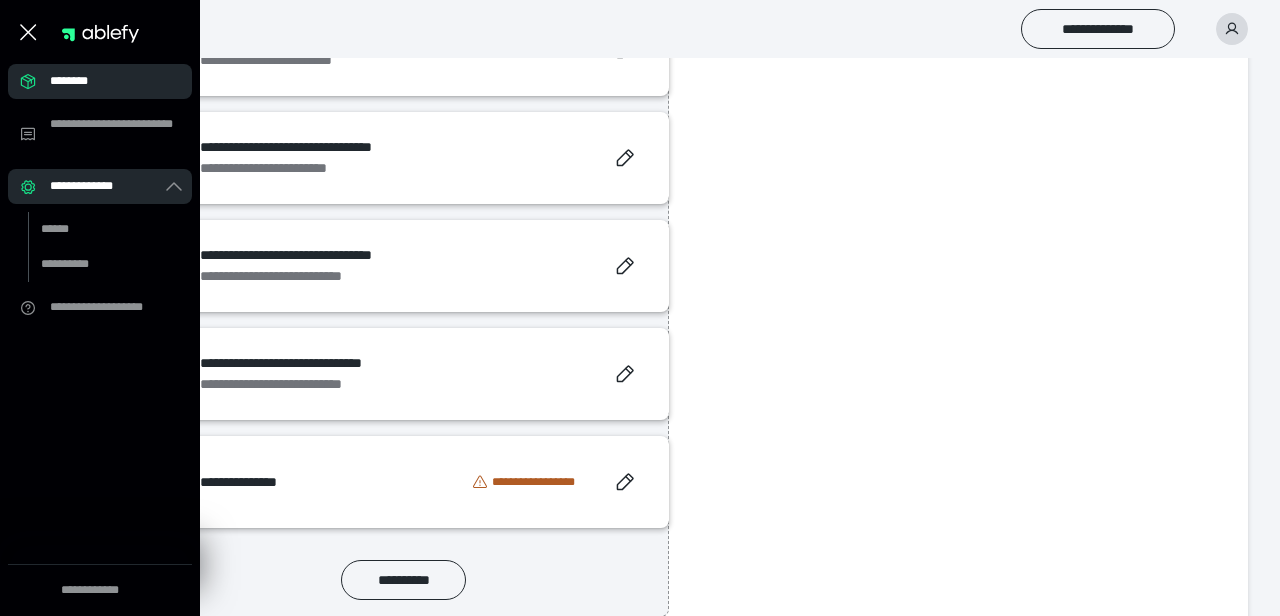 click 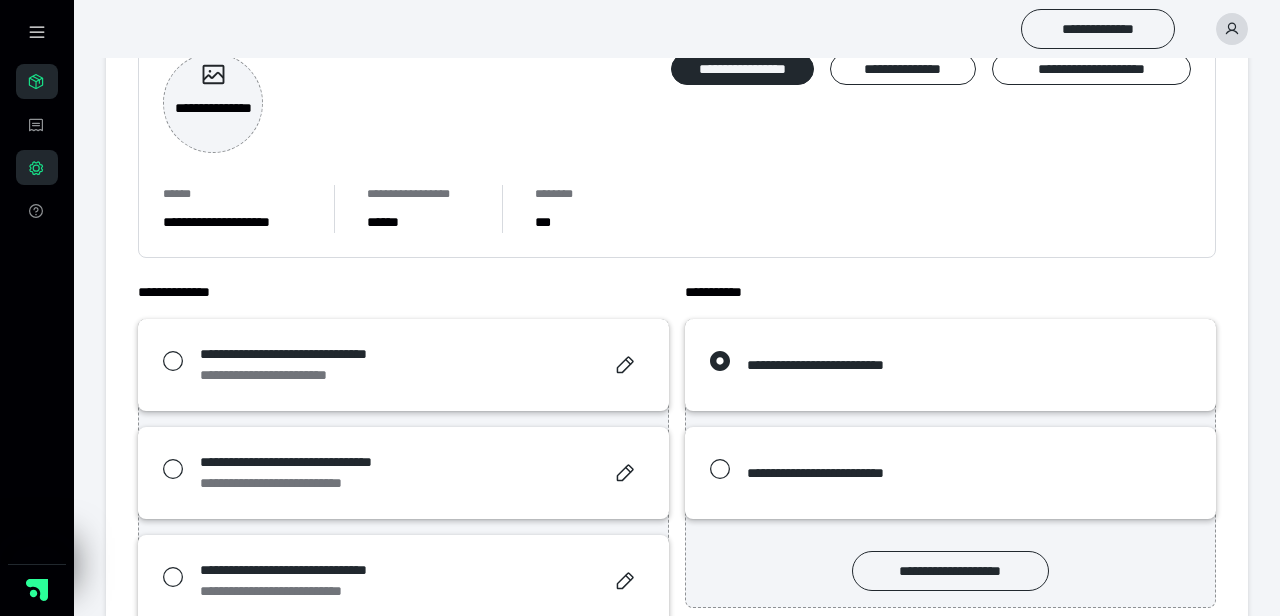 scroll, scrollTop: 124, scrollLeft: 0, axis: vertical 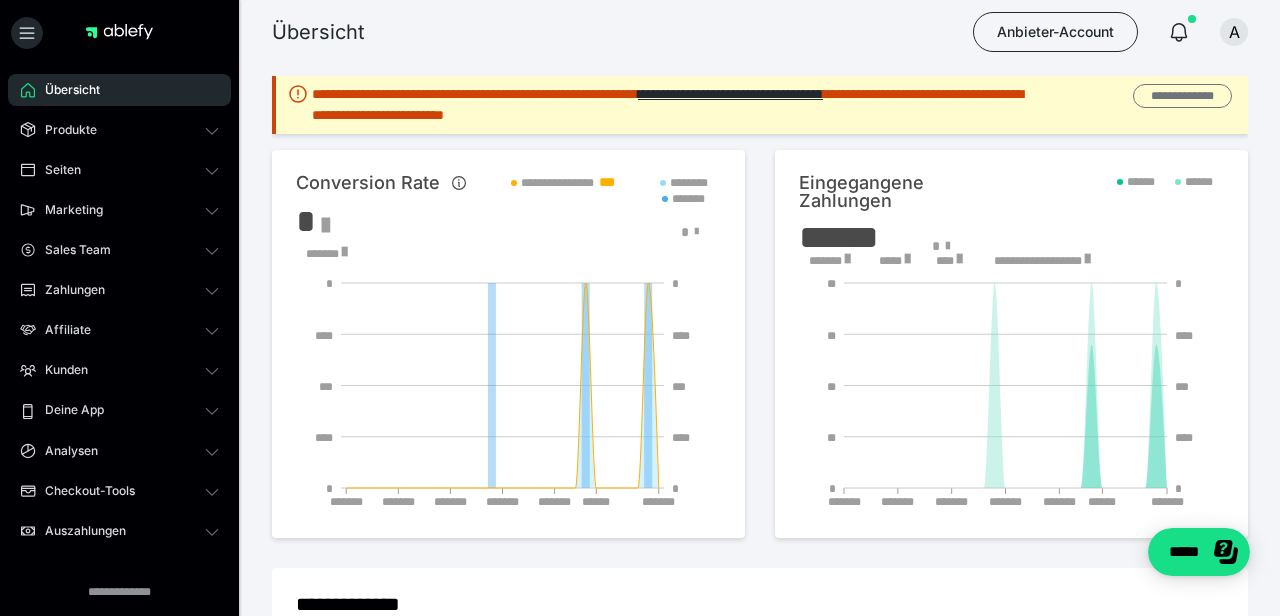 click on "**********" at bounding box center (1182, 96) 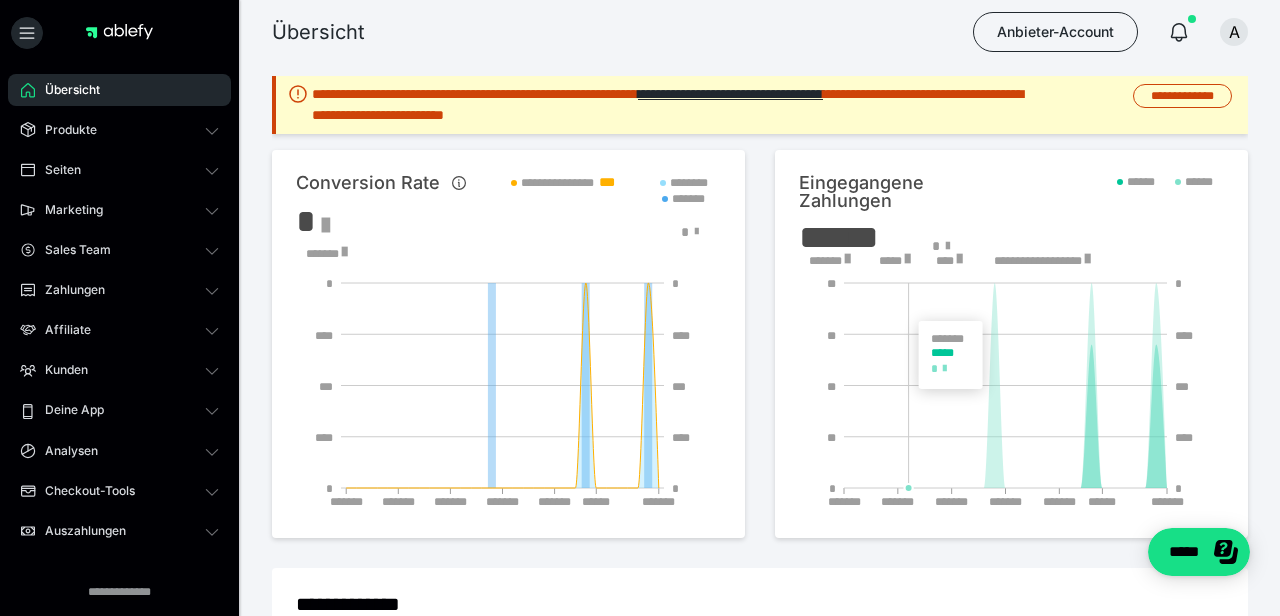 scroll, scrollTop: 0, scrollLeft: 0, axis: both 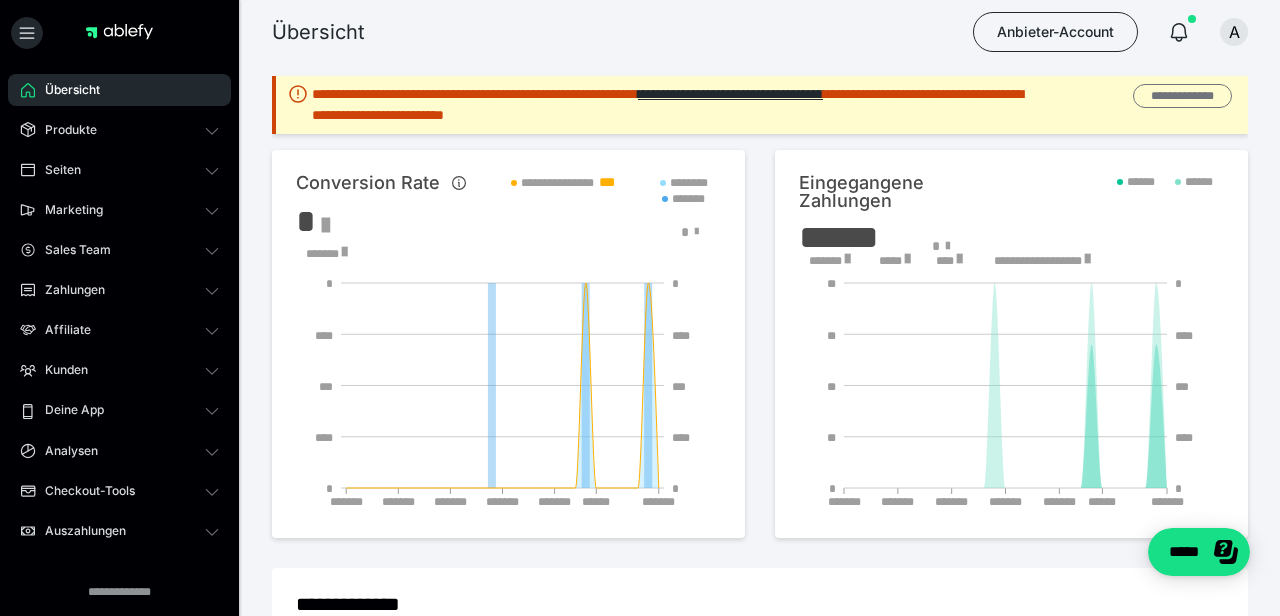 click on "**********" at bounding box center [1182, 96] 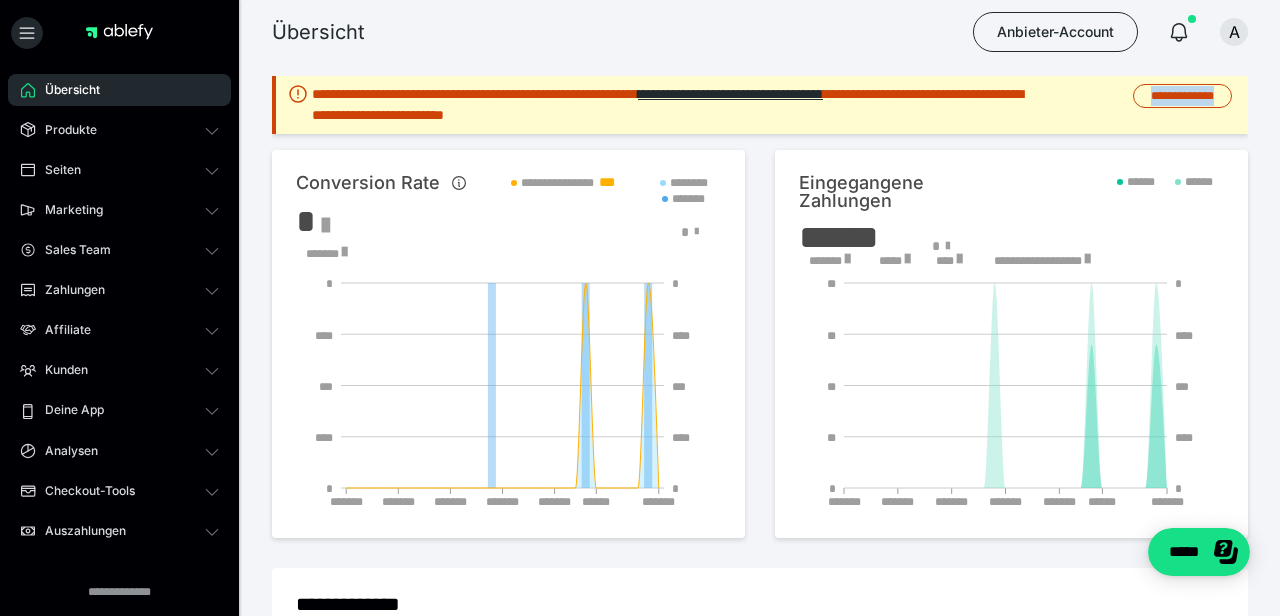 click on "**********" at bounding box center [760, 105] 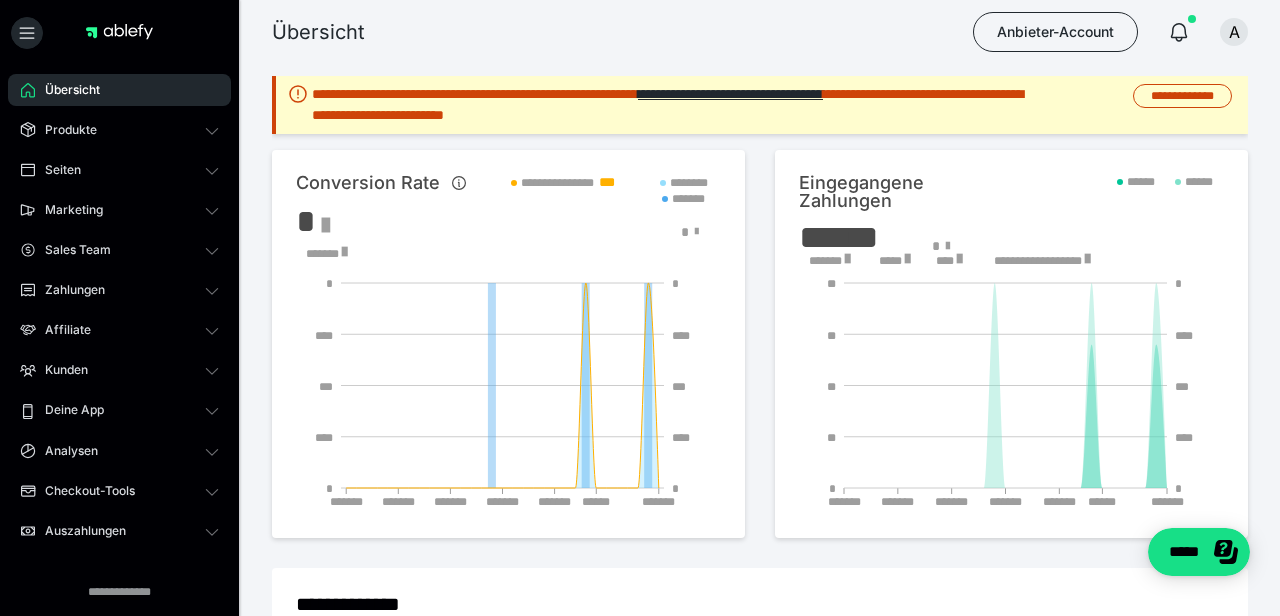 click on "**********" at bounding box center [671, 105] 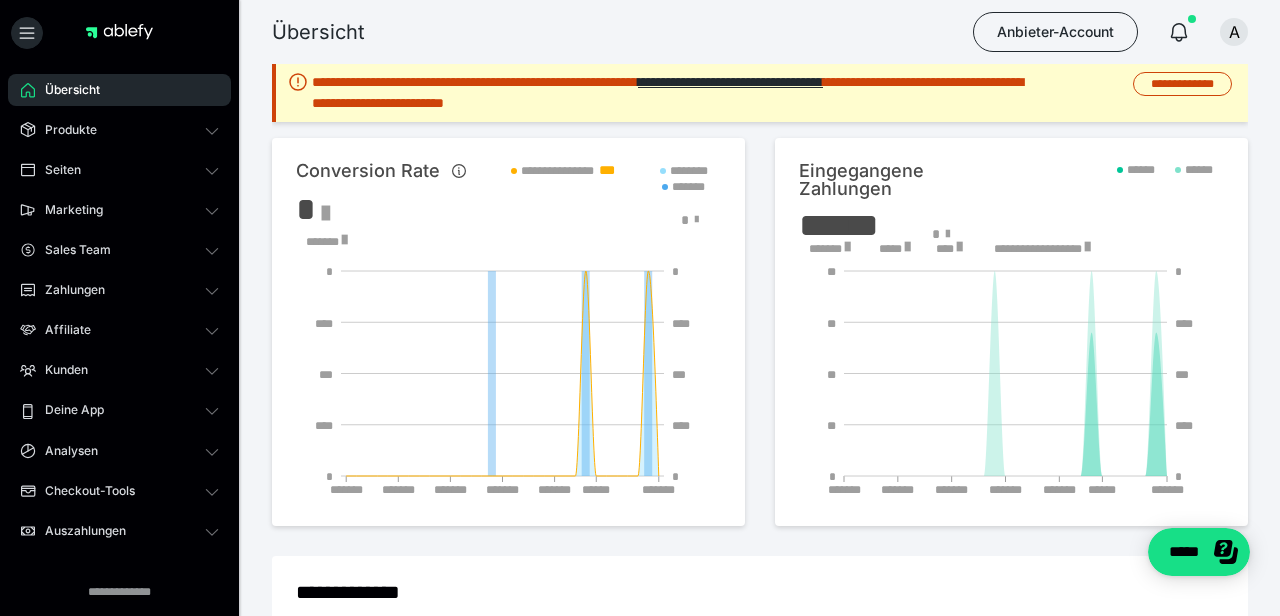 scroll, scrollTop: 17, scrollLeft: 0, axis: vertical 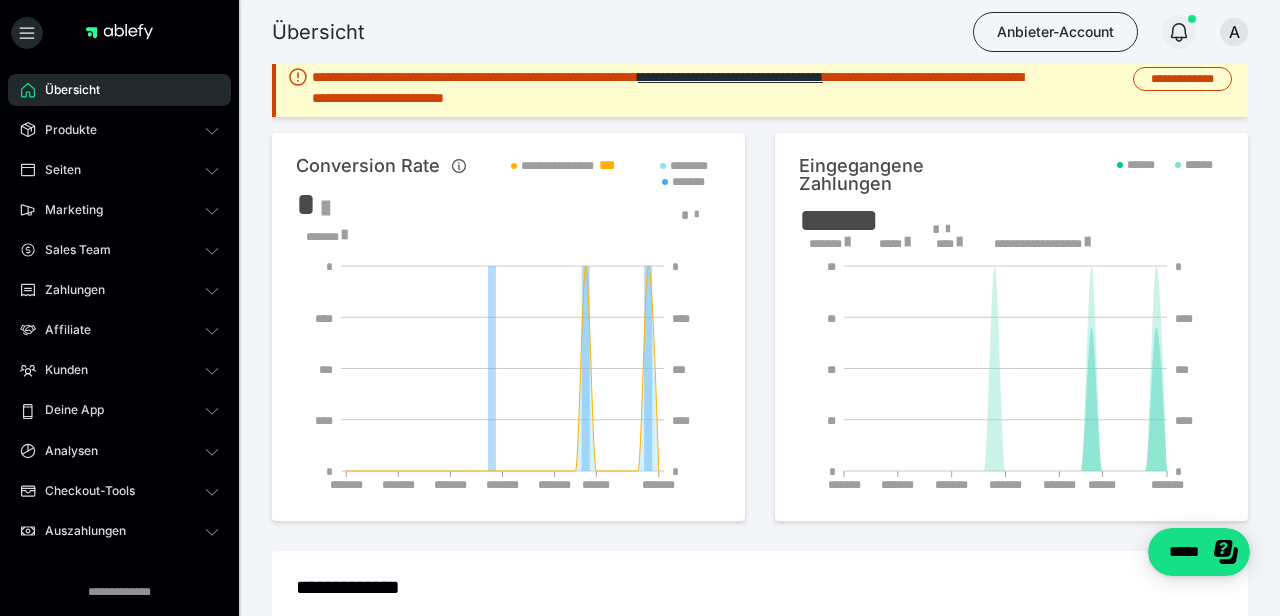 click 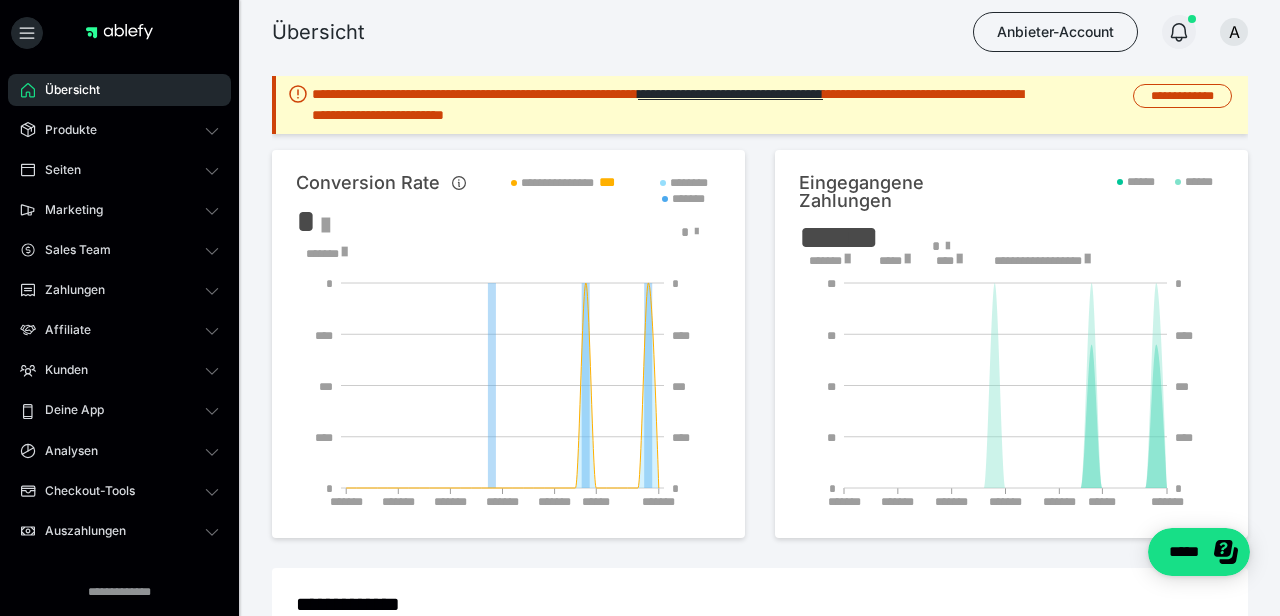 click 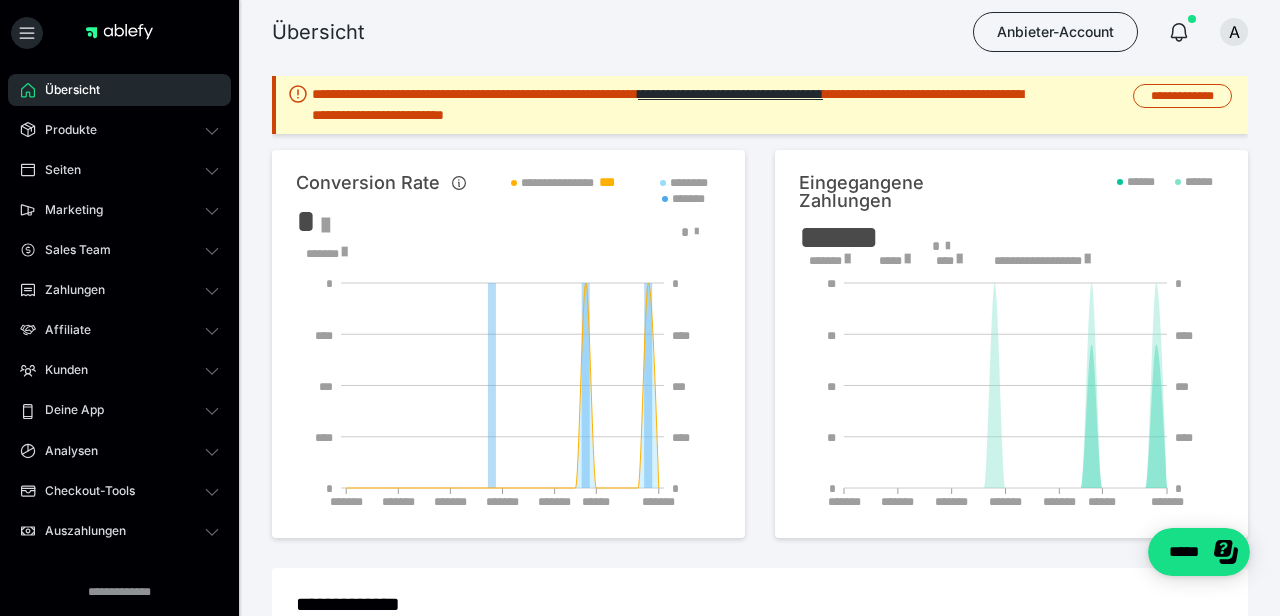 scroll, scrollTop: 0, scrollLeft: 0, axis: both 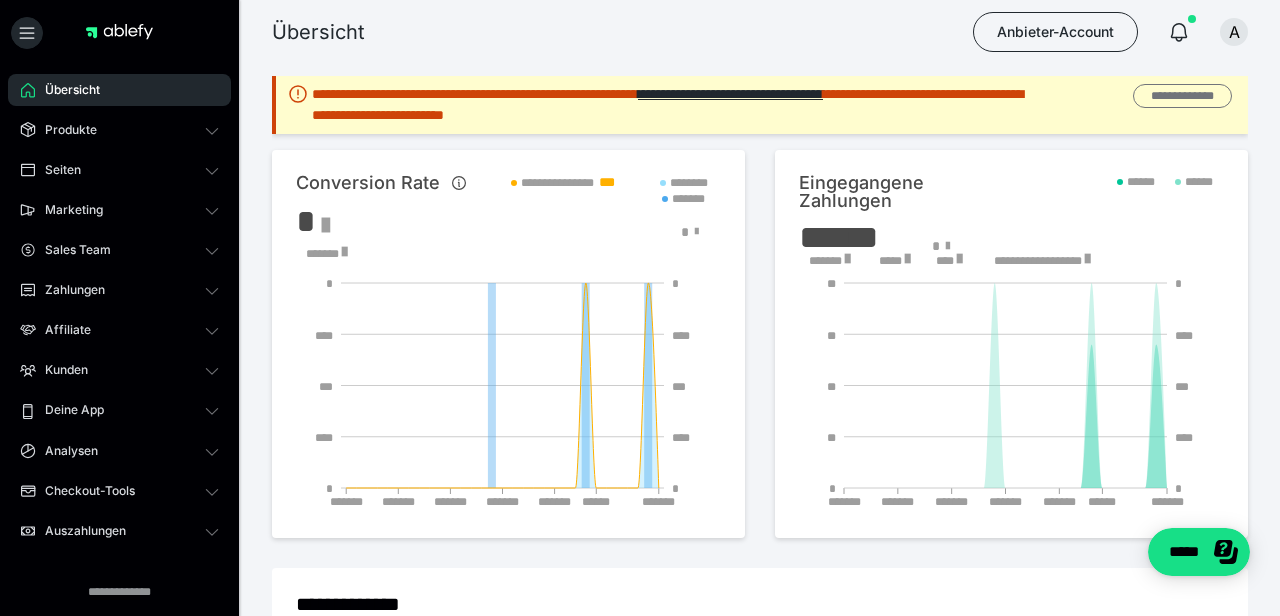 click on "**********" at bounding box center [1182, 96] 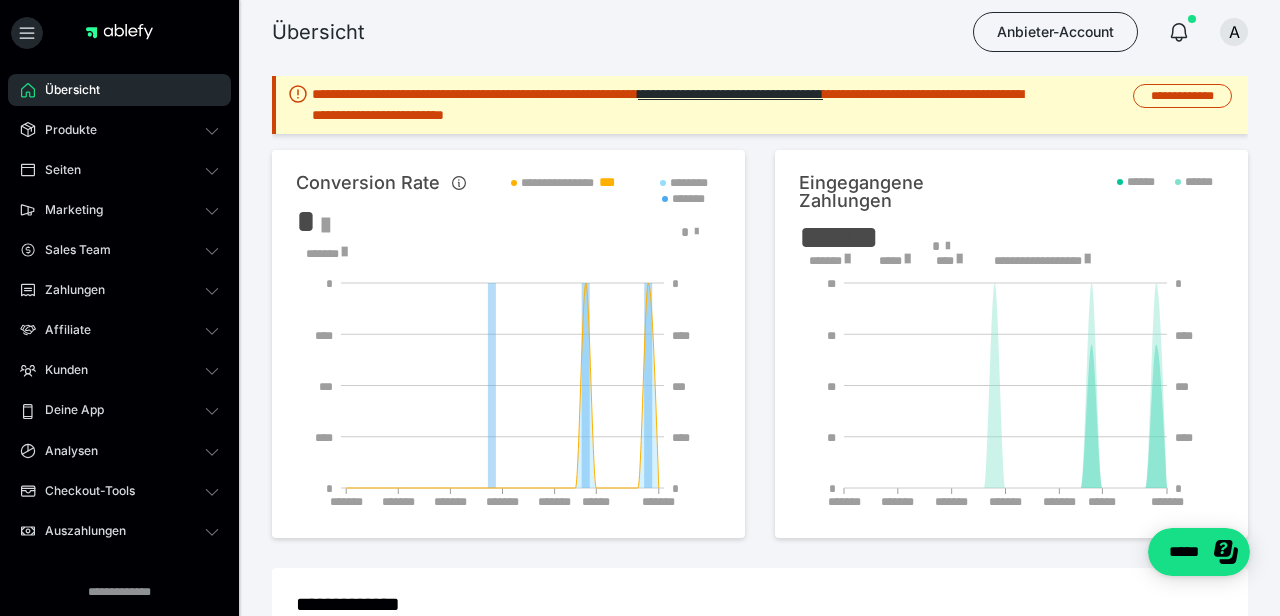click 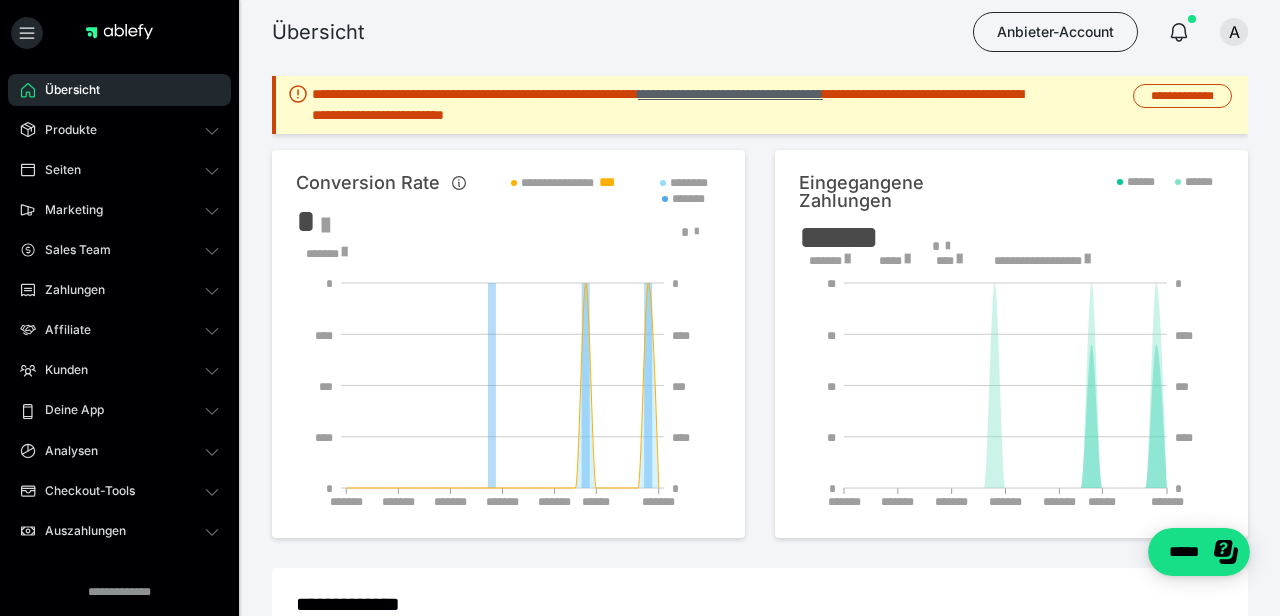 click on "**********" at bounding box center [730, 94] 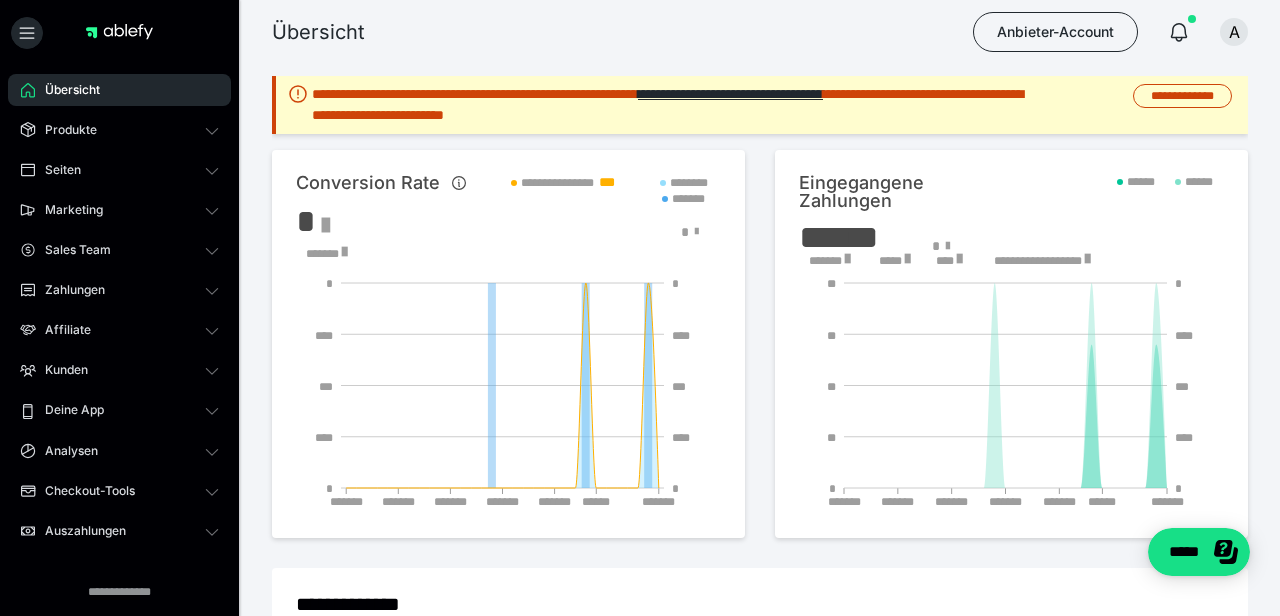 click on "**********" at bounding box center (671, 105) 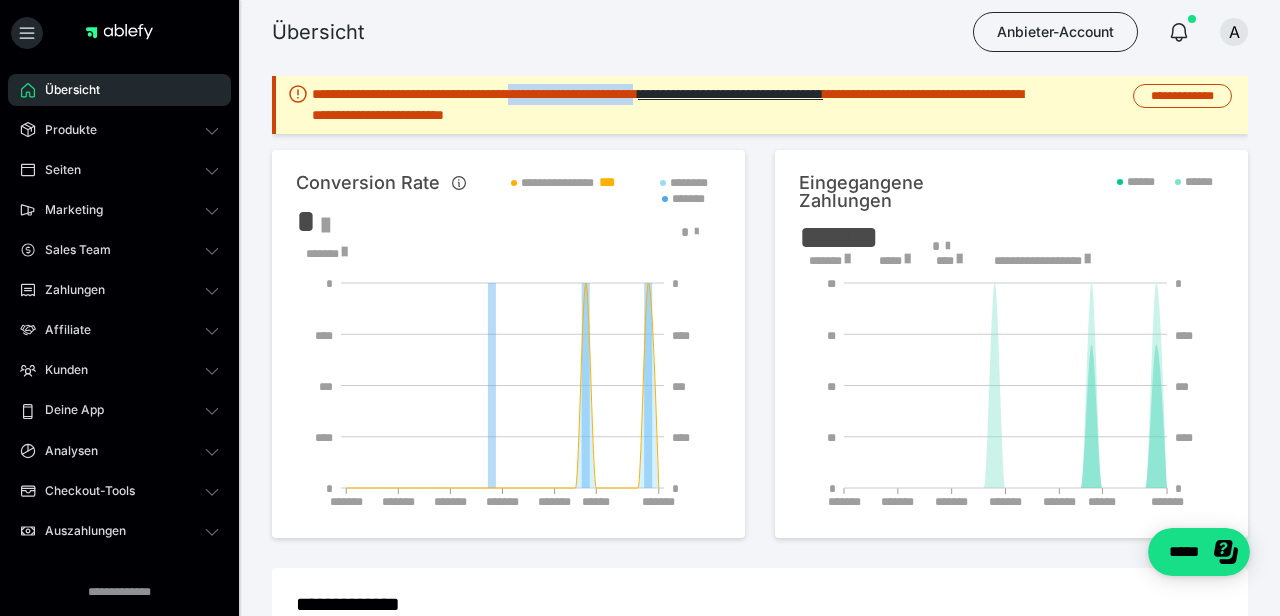 click on "**********" at bounding box center [671, 105] 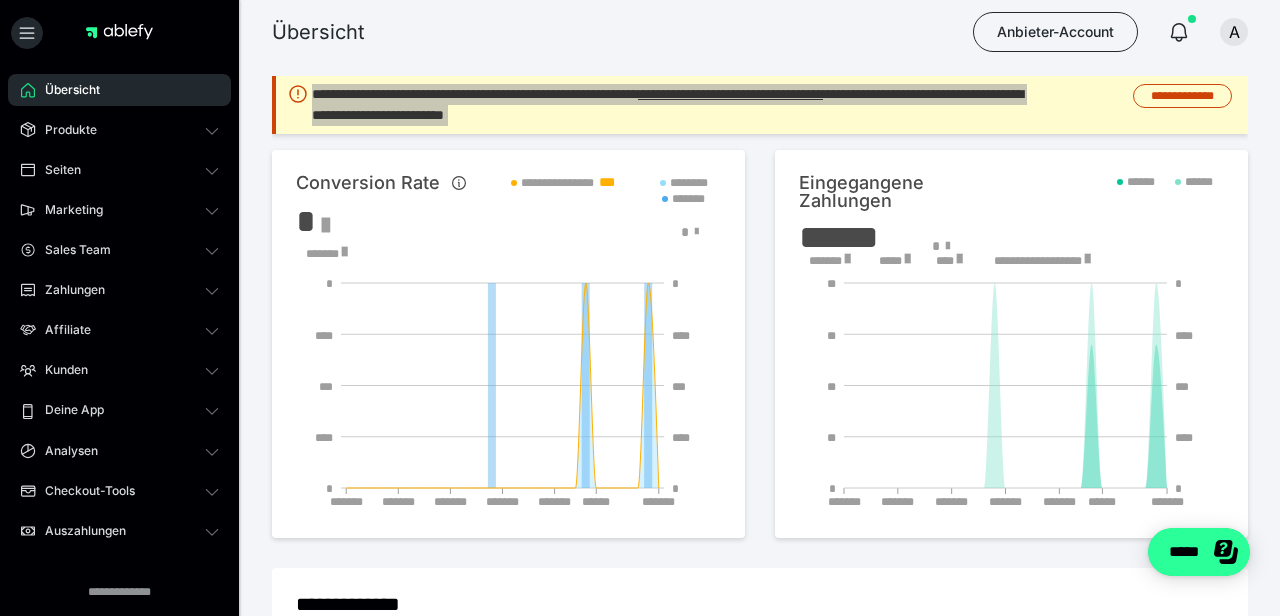 click on "*****" 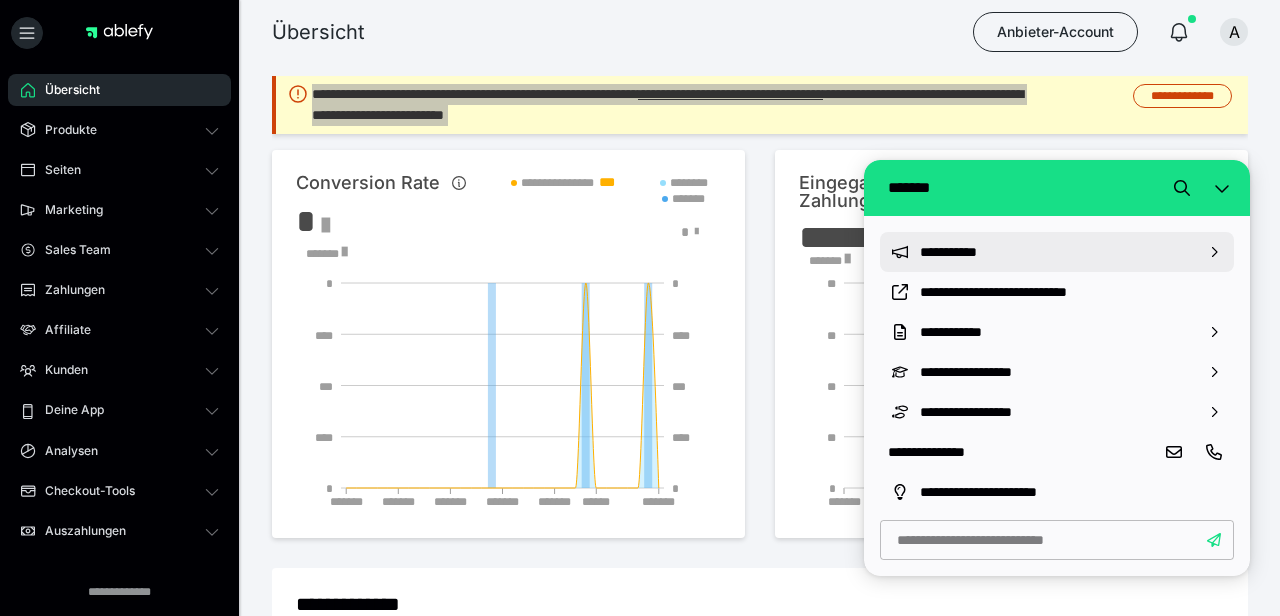 click on "**********" at bounding box center [1057, 252] 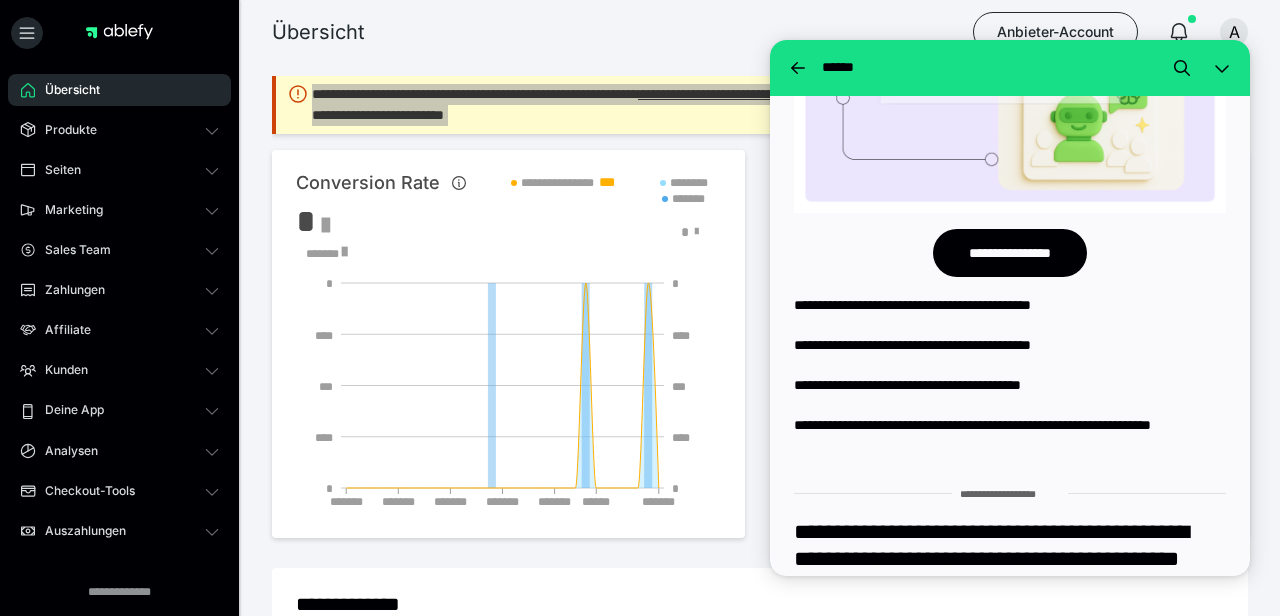 scroll, scrollTop: 1391, scrollLeft: 0, axis: vertical 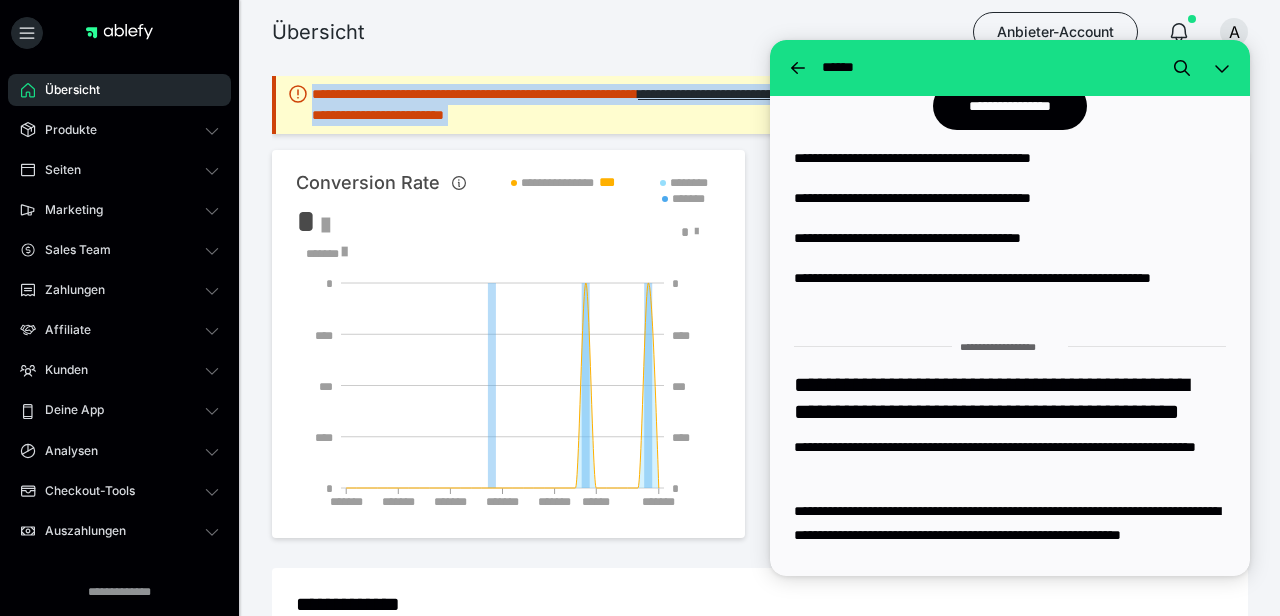 click on "**********" at bounding box center (760, 359) 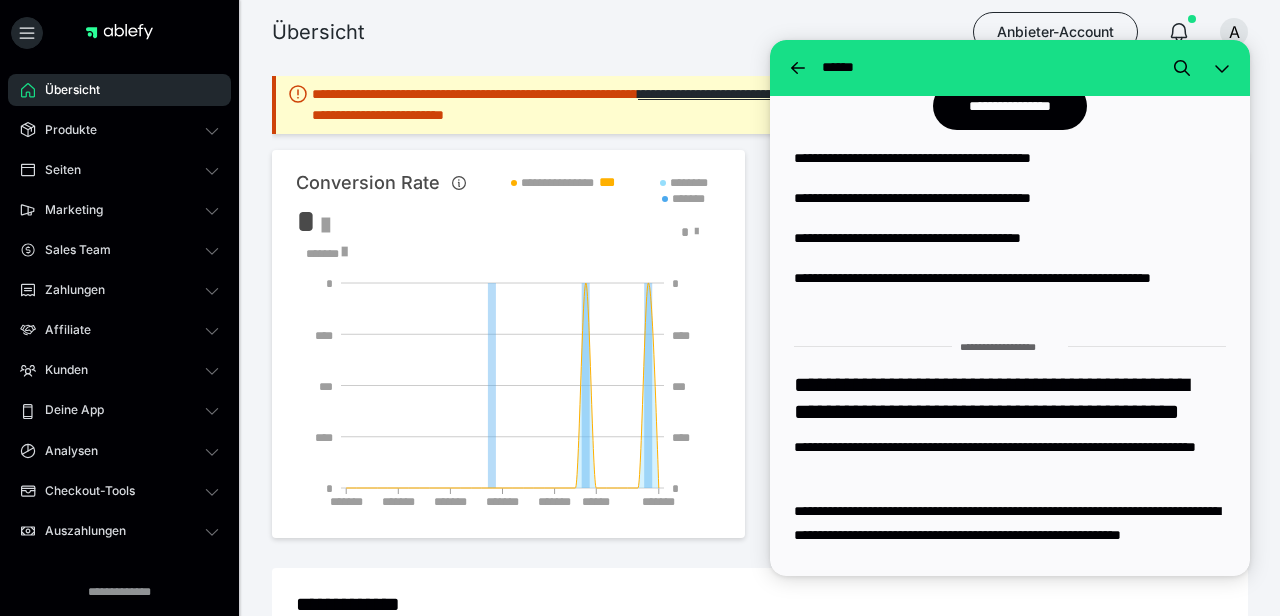 click on "**********" at bounding box center [760, 359] 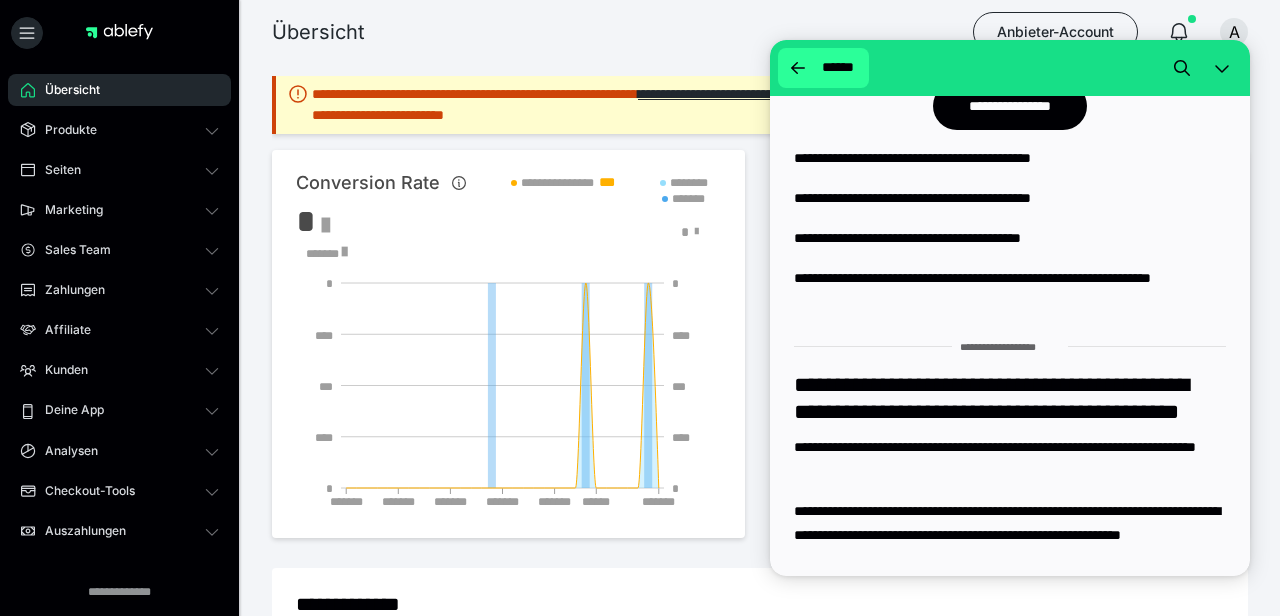 click on "******" at bounding box center [837, 68] 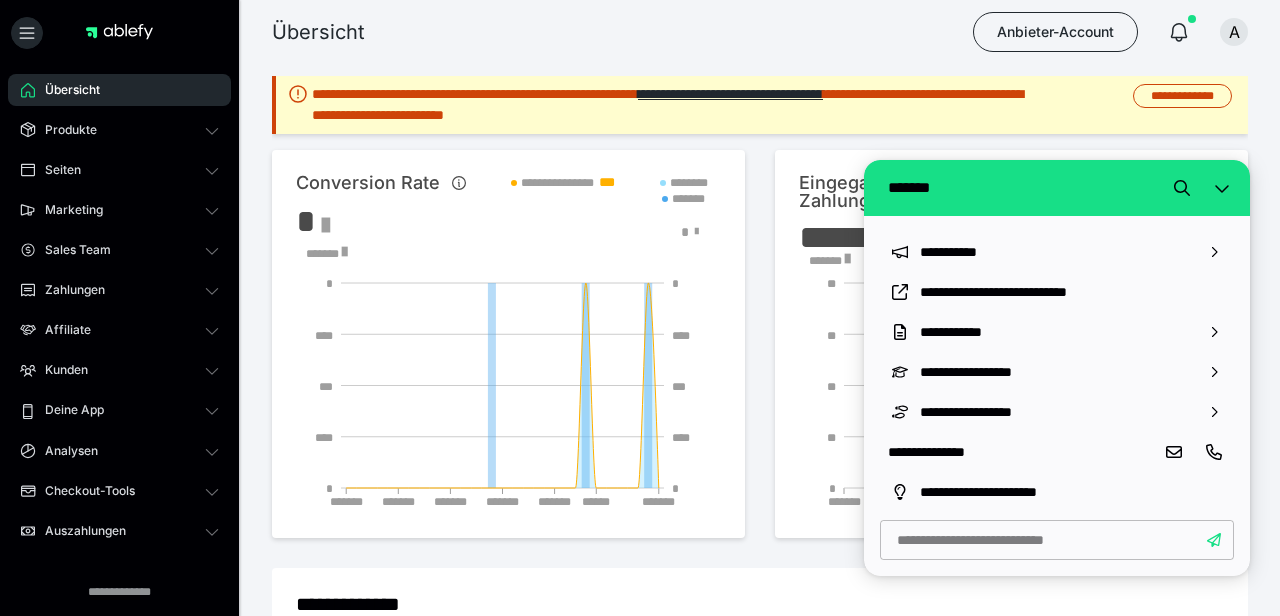 scroll, scrollTop: 0, scrollLeft: 0, axis: both 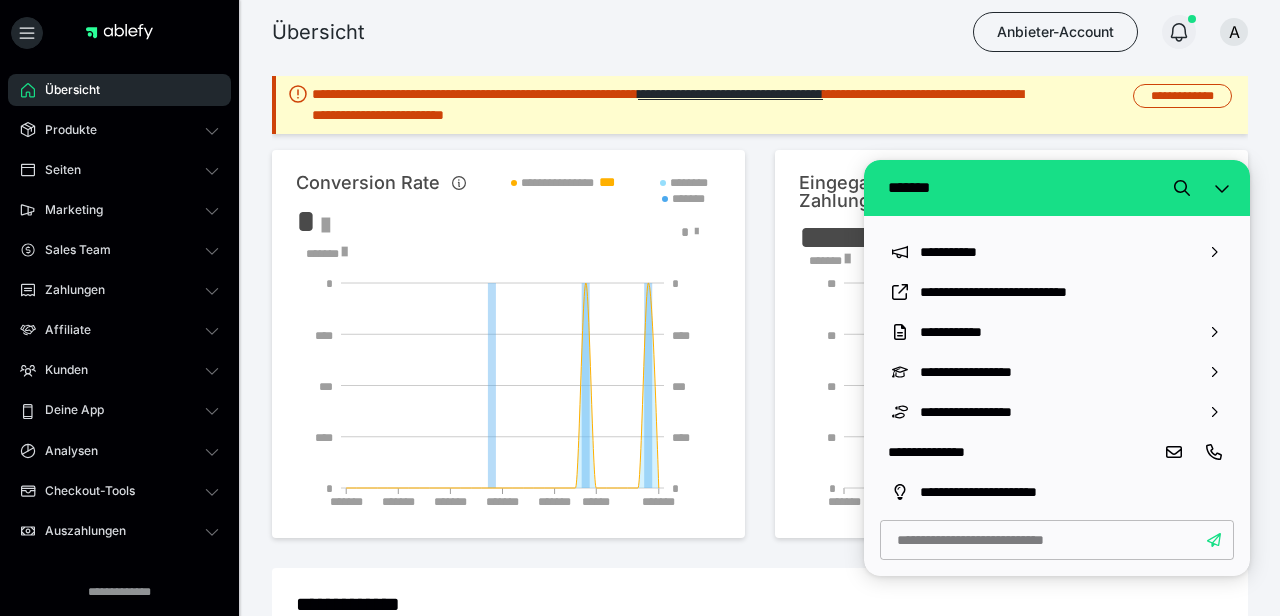 click at bounding box center [1179, 32] 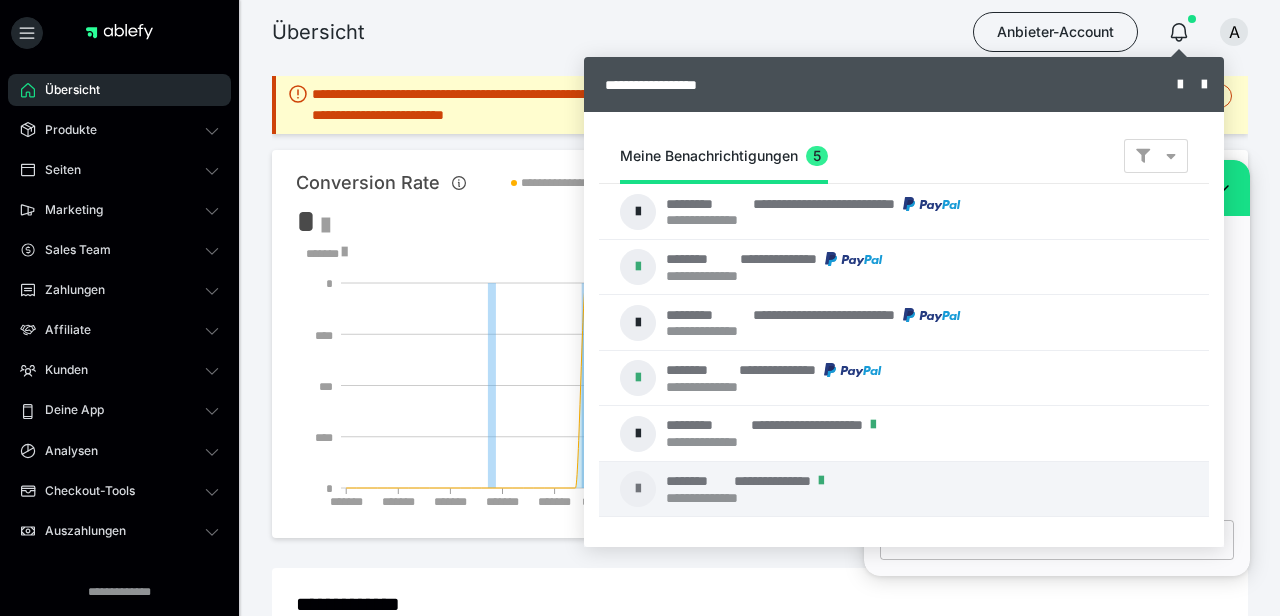 click on "5" at bounding box center (817, 156) 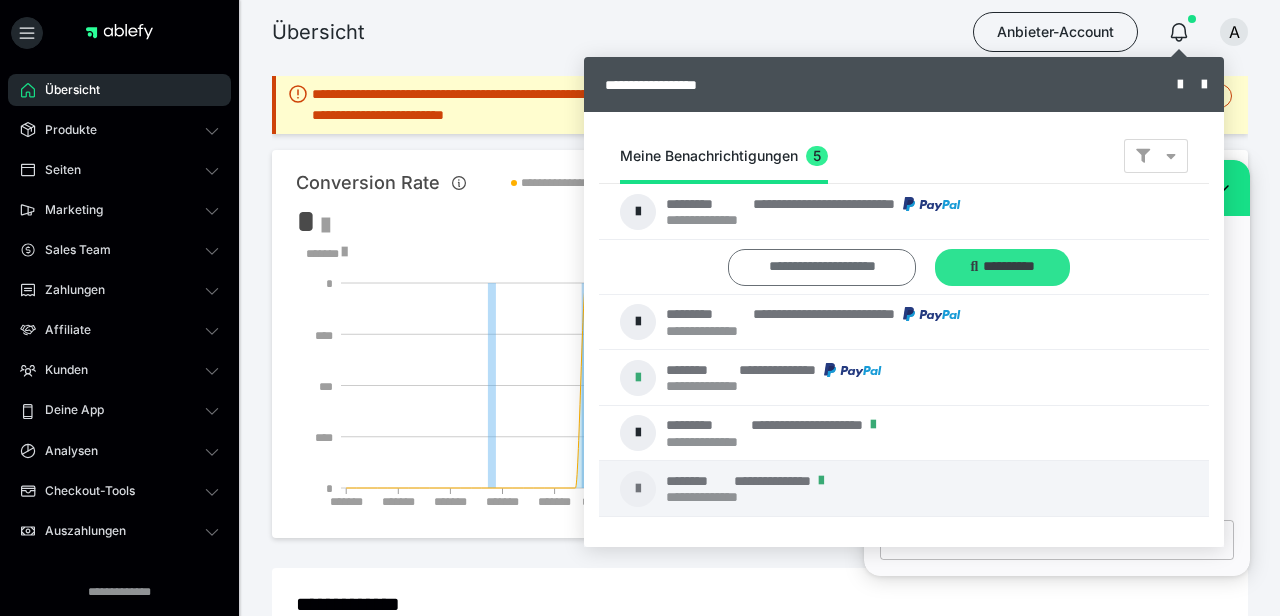 click on "**********" at bounding box center (0, 0) 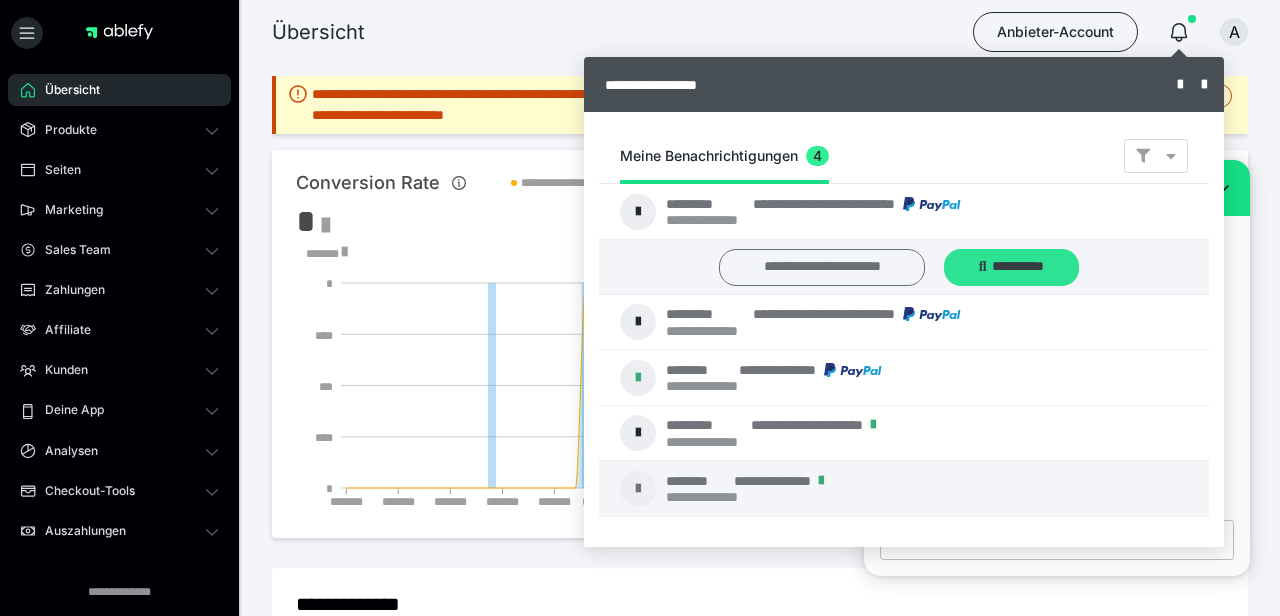 click on "**********" at bounding box center (821, 267) 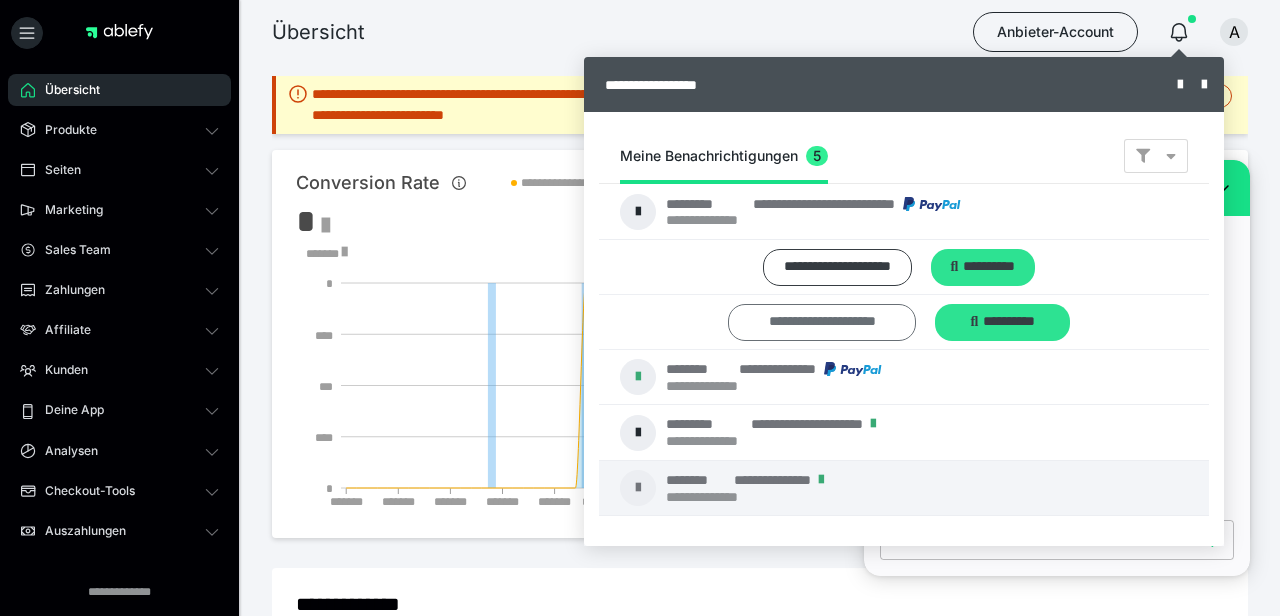 click on "**********" at bounding box center (0, 0) 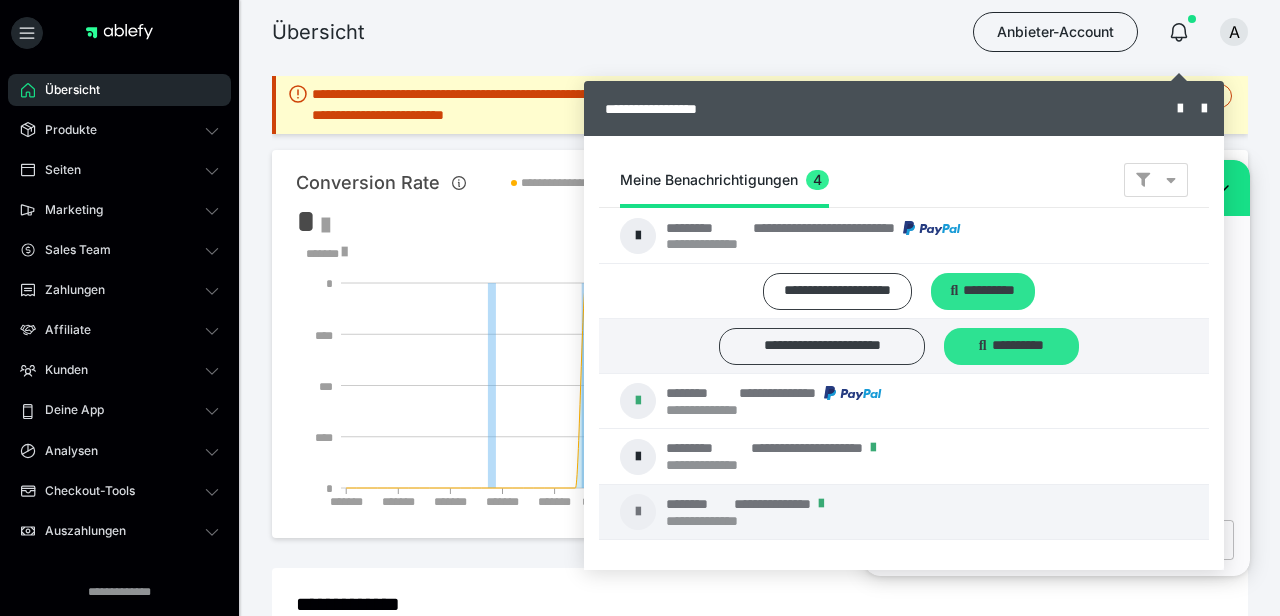 scroll, scrollTop: 104, scrollLeft: 0, axis: vertical 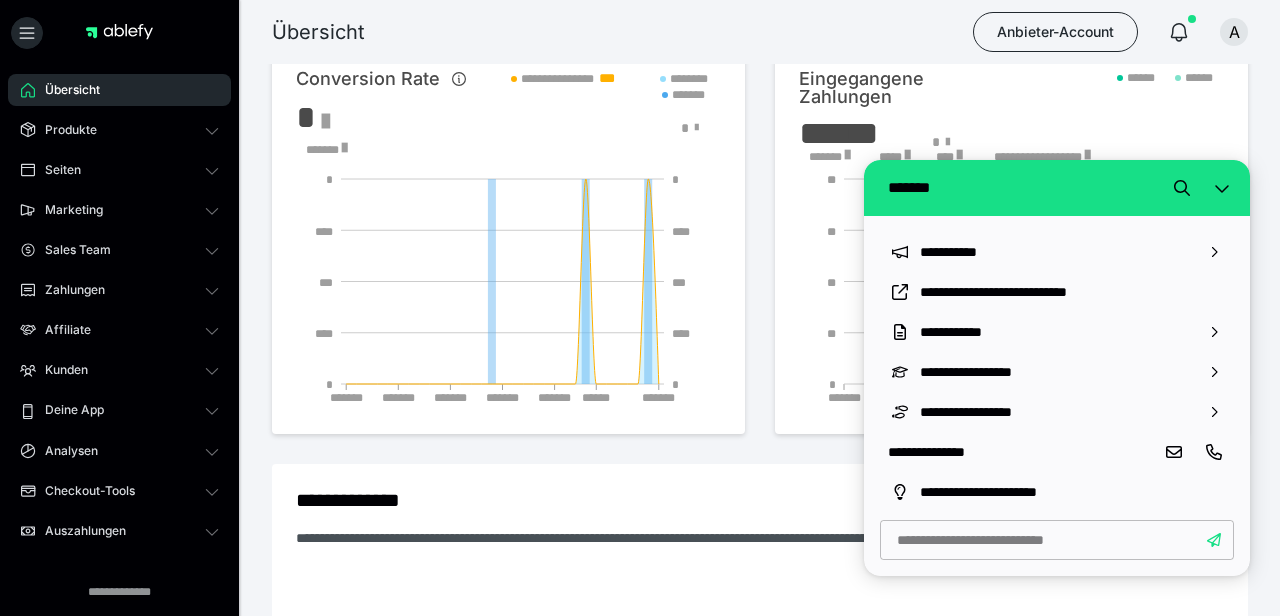 click on "**********" at bounding box center (760, 255) 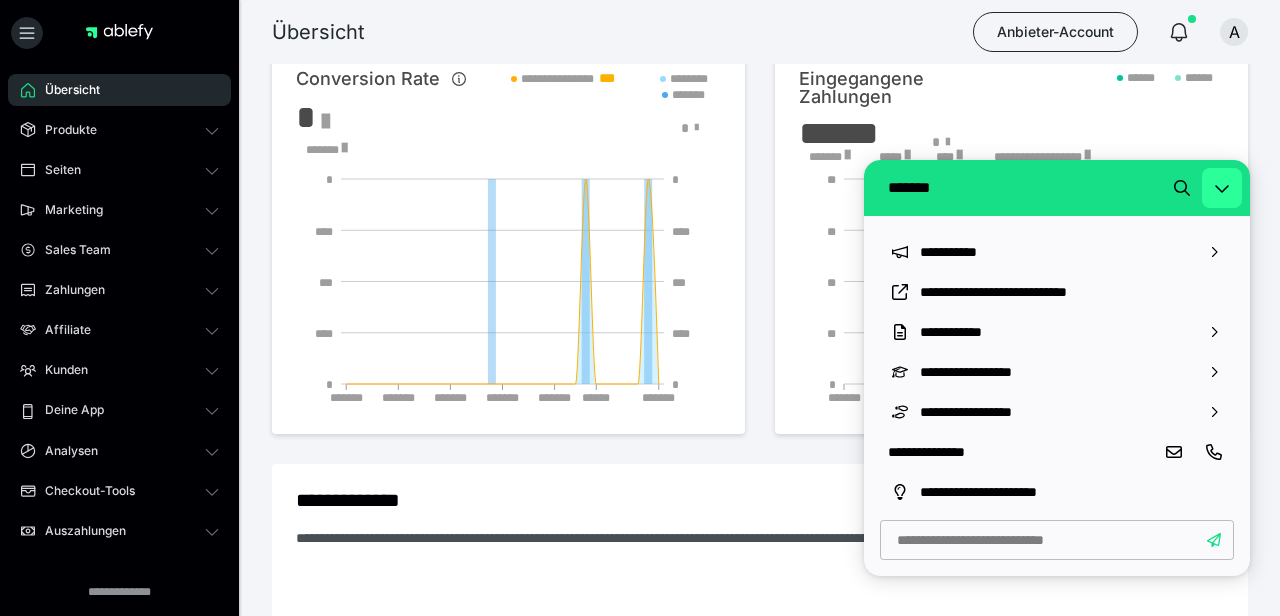 click 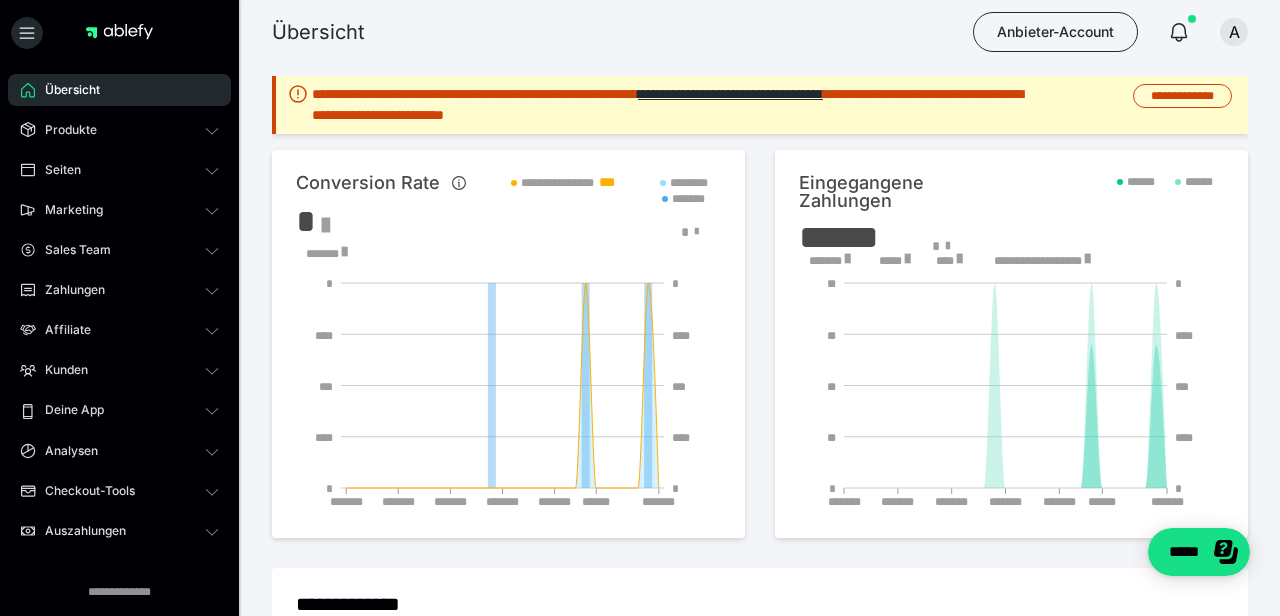 scroll, scrollTop: 0, scrollLeft: 0, axis: both 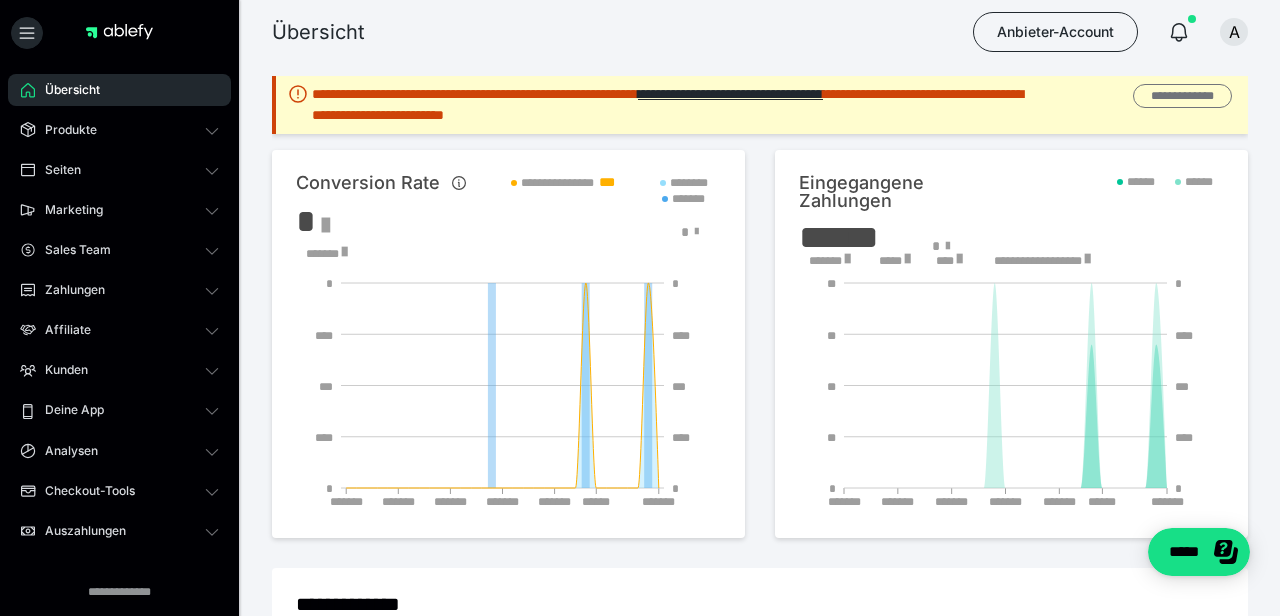 click on "**********" at bounding box center (1182, 96) 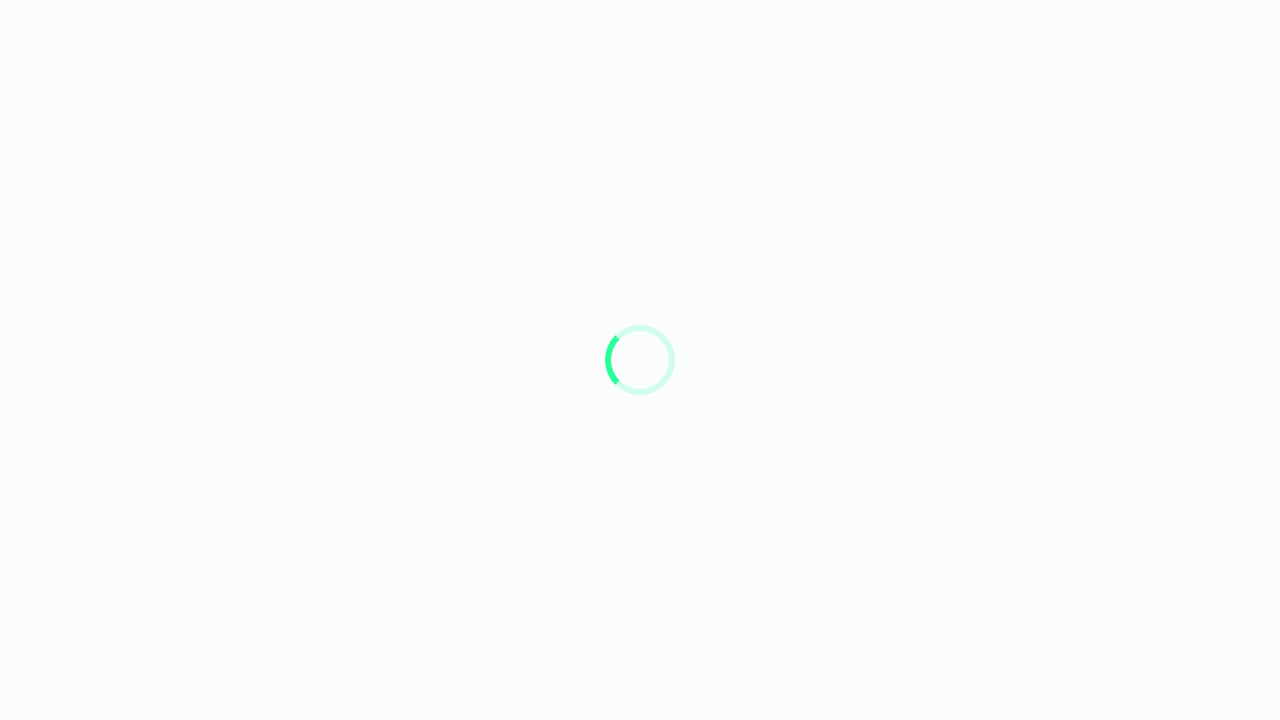 scroll, scrollTop: 0, scrollLeft: 0, axis: both 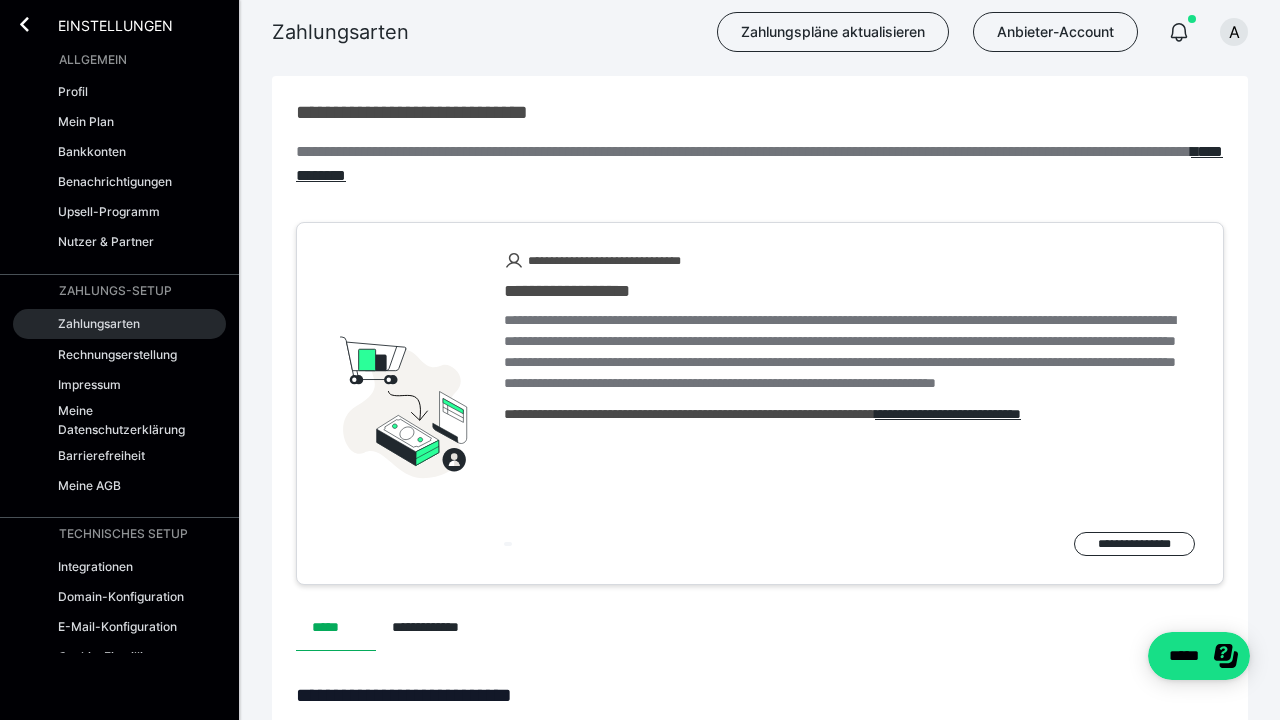 click on "Zahlungsarten" at bounding box center (119, 324) 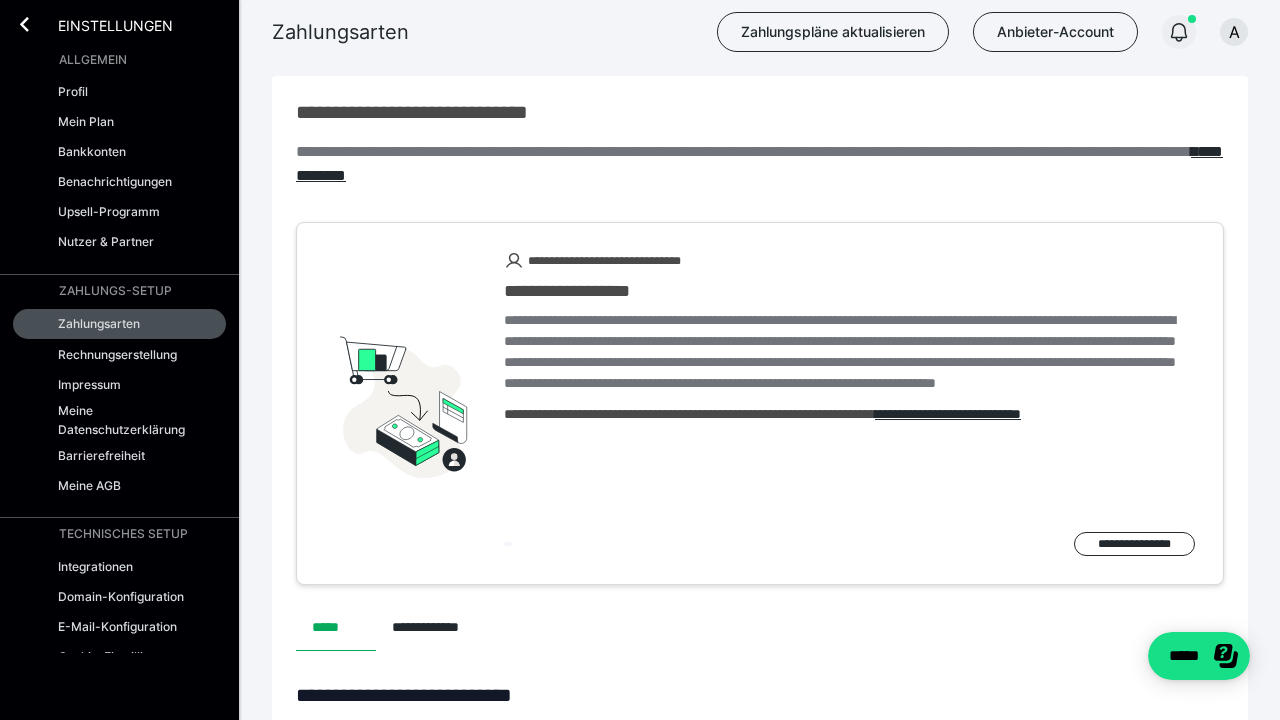 click at bounding box center [1179, 32] 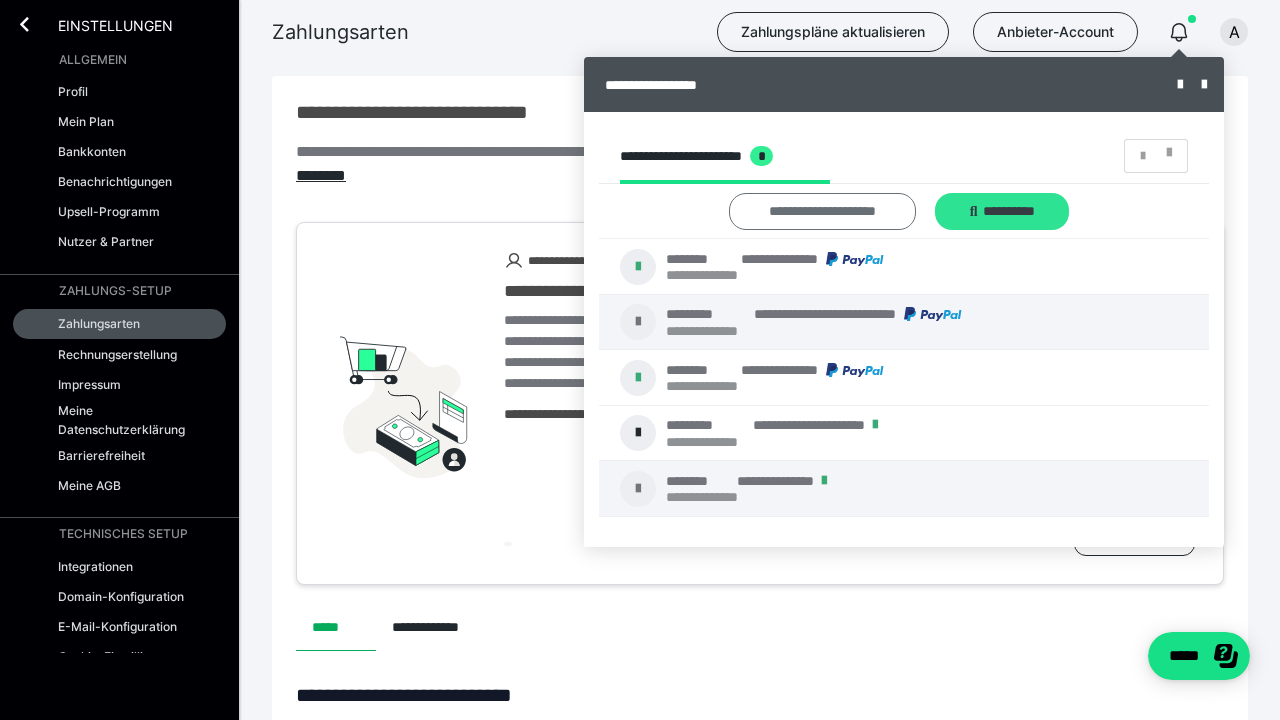 click on "**********" at bounding box center (823, 211) 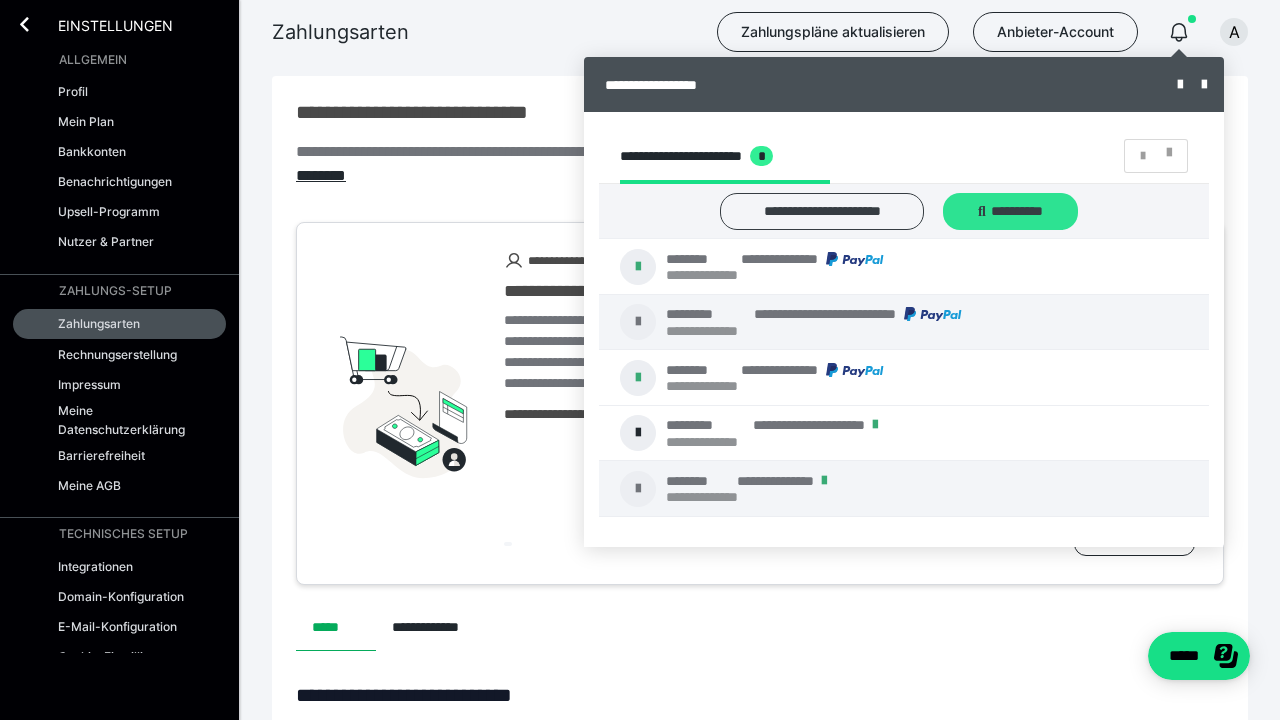 click on "**********" at bounding box center [822, 211] 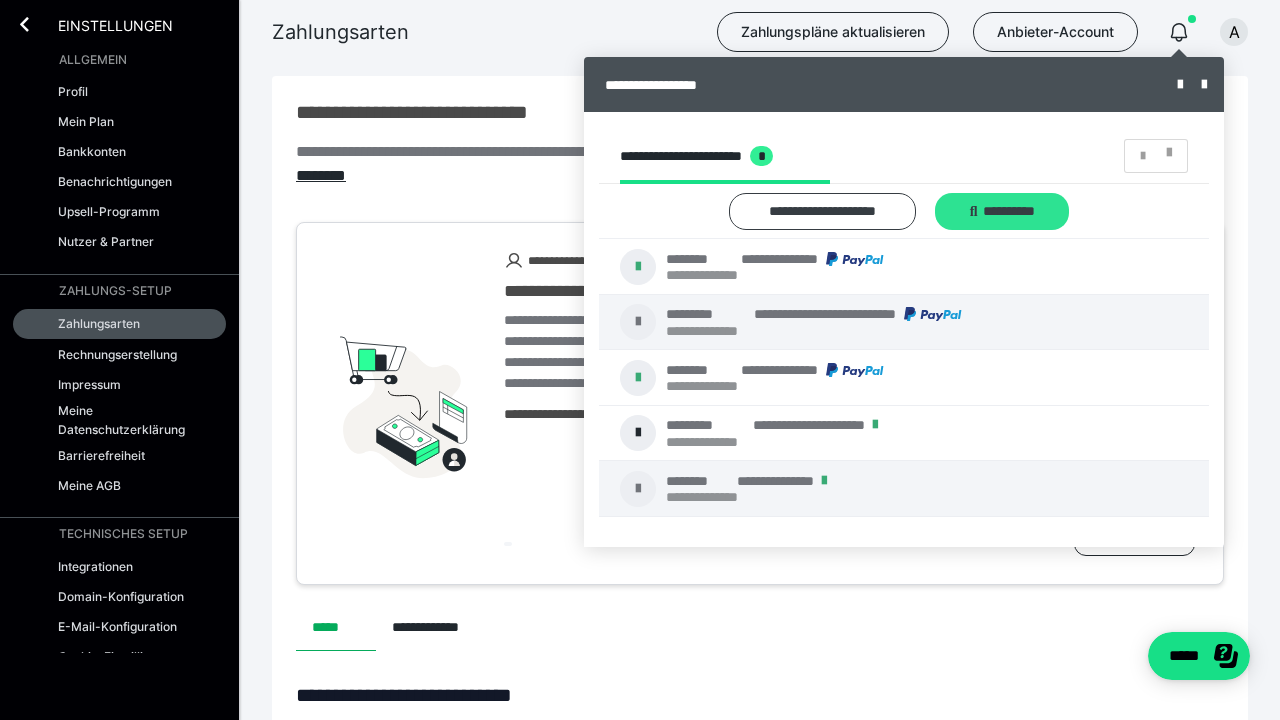 click on "**********" at bounding box center (823, 211) 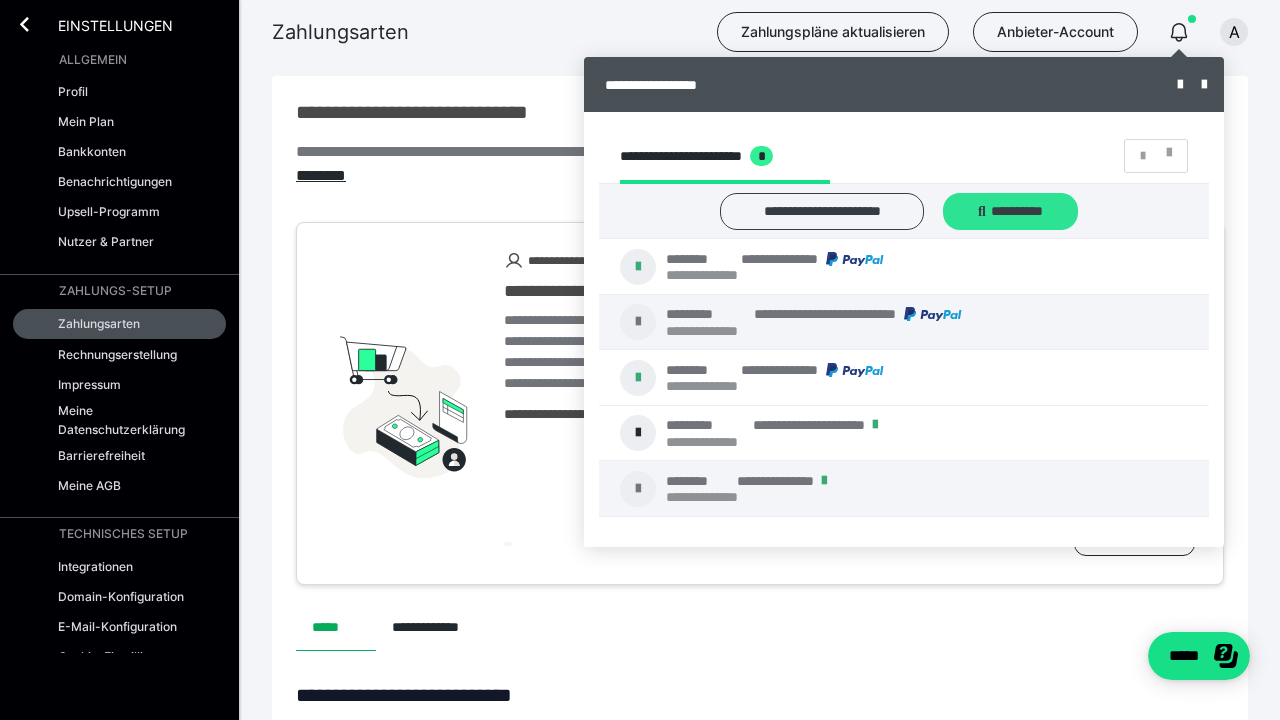 click on "**********" at bounding box center [822, 211] 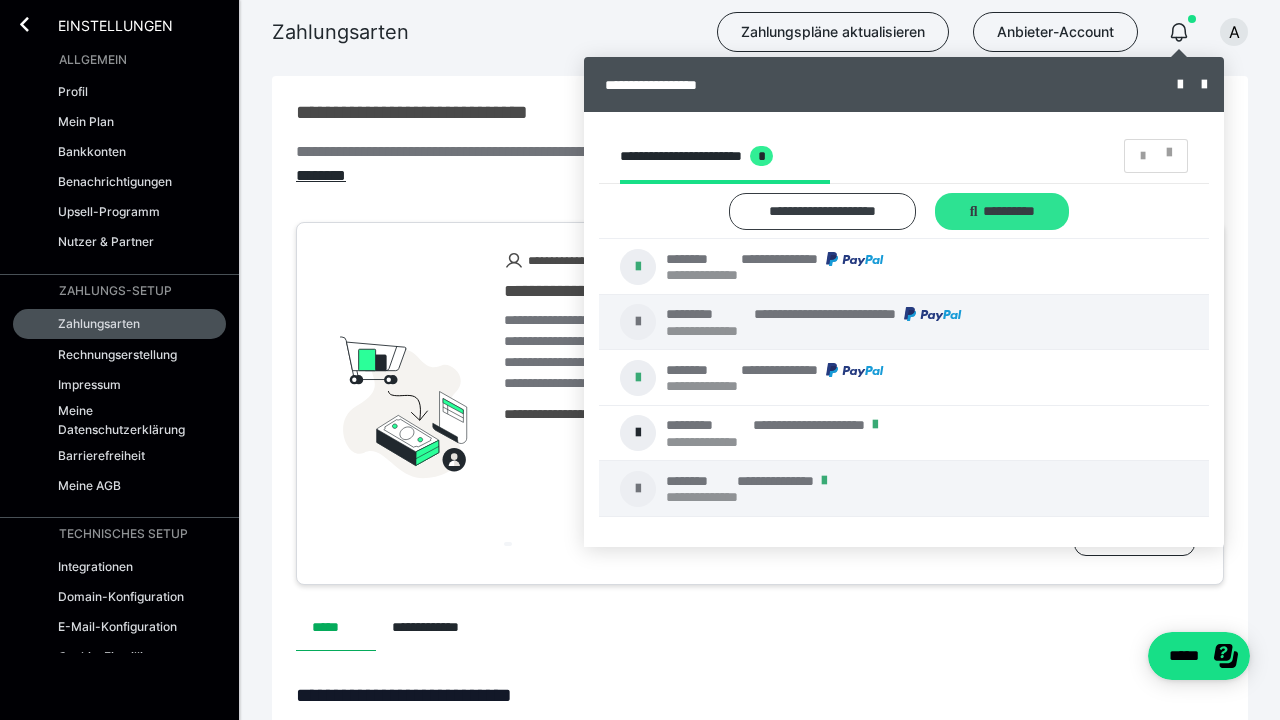 click on "**********" at bounding box center [823, 211] 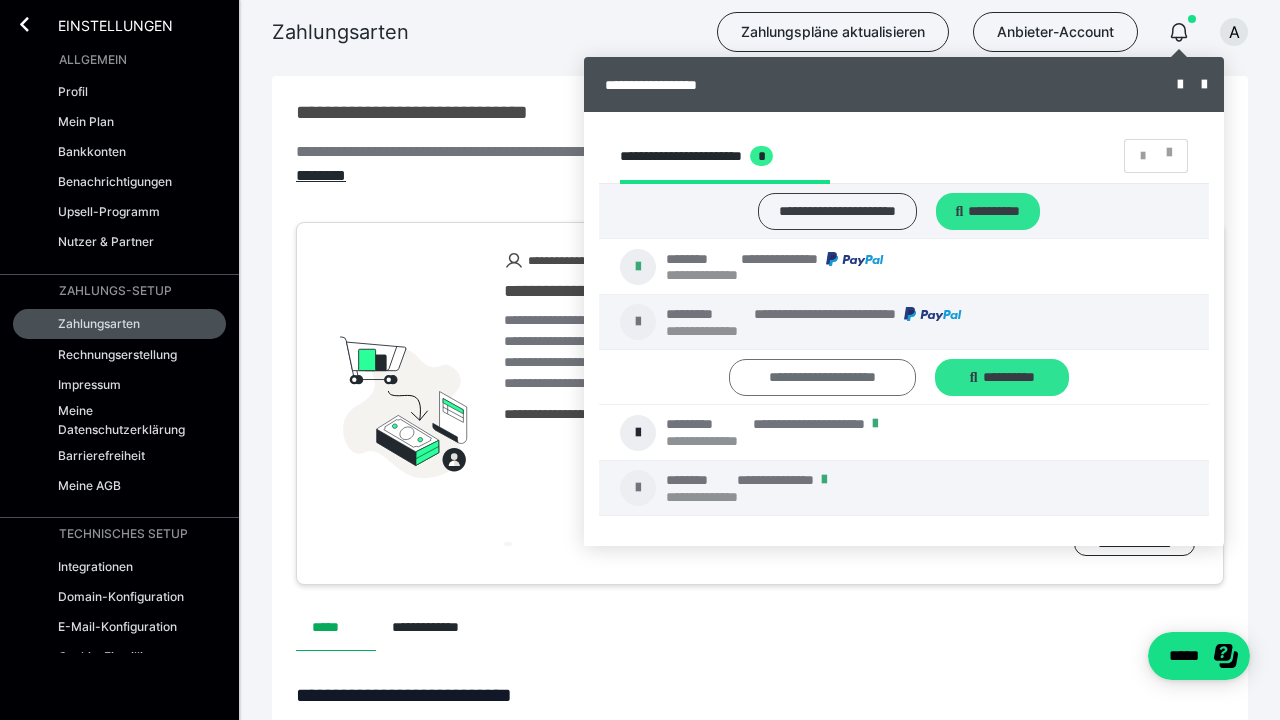 click on "**********" at bounding box center [837, 211] 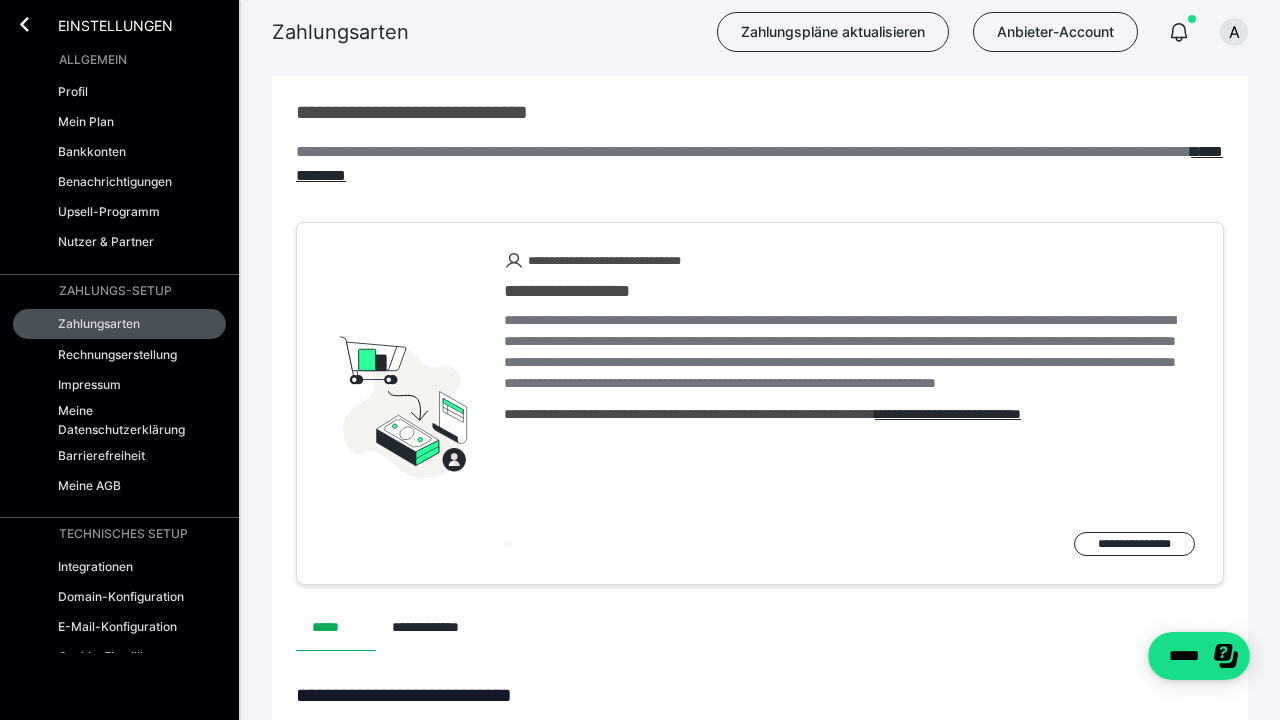 scroll, scrollTop: 0, scrollLeft: 0, axis: both 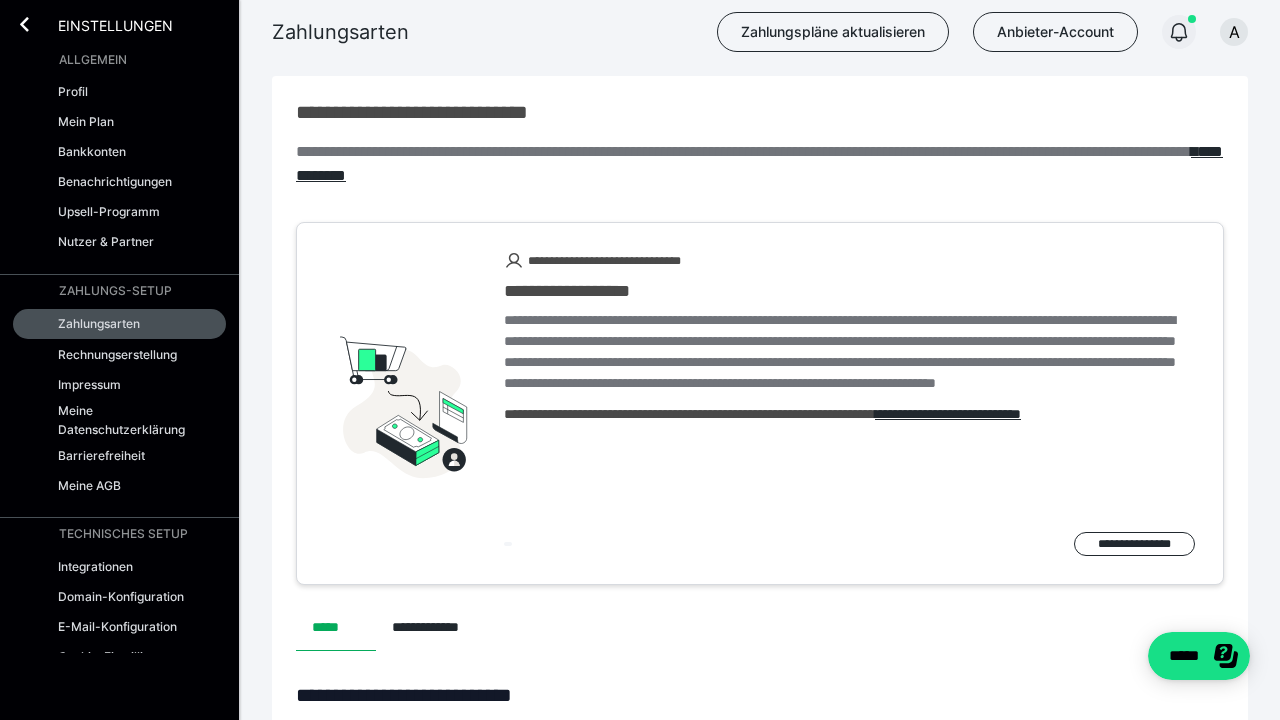 click 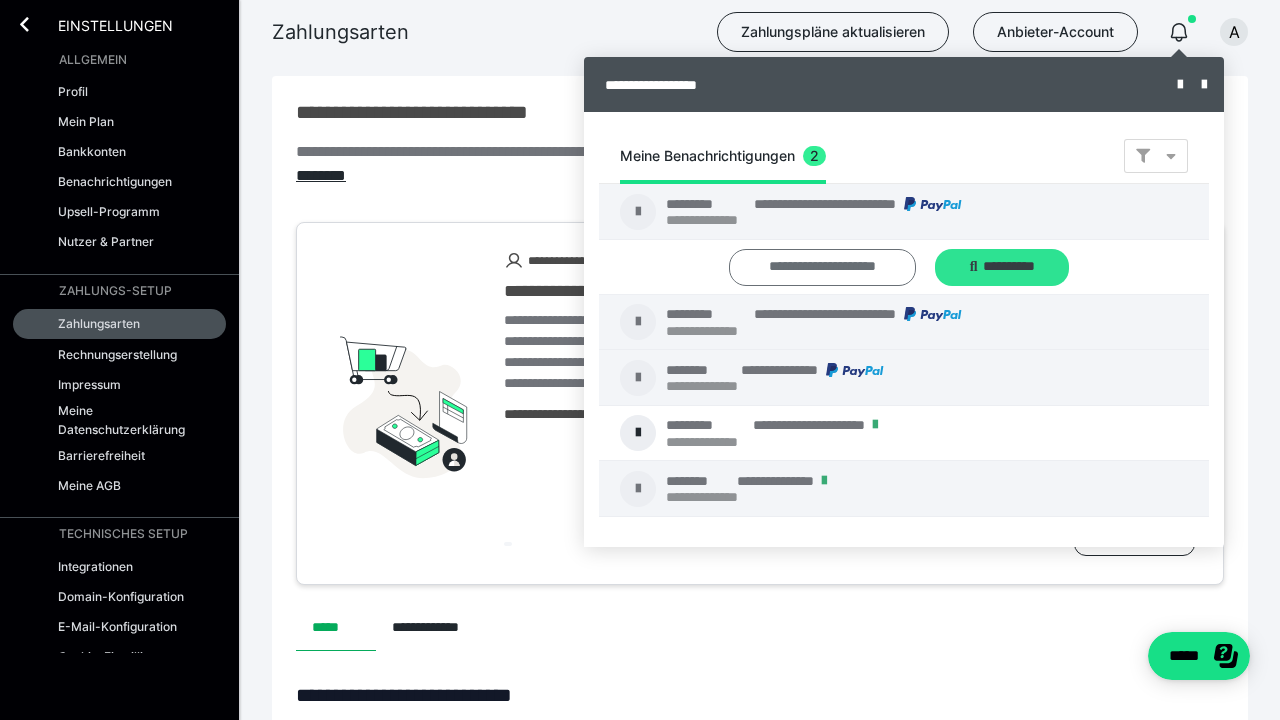 click on "**********" at bounding box center (0, 0) 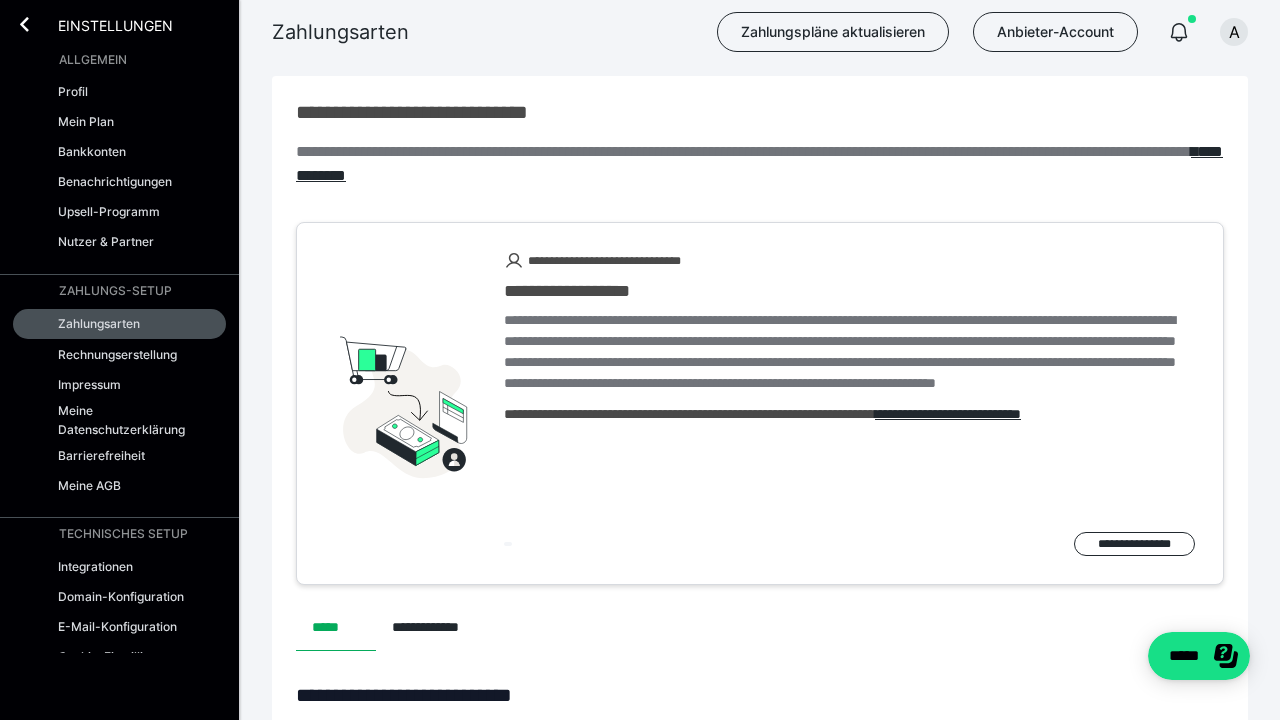 scroll, scrollTop: 0, scrollLeft: 0, axis: both 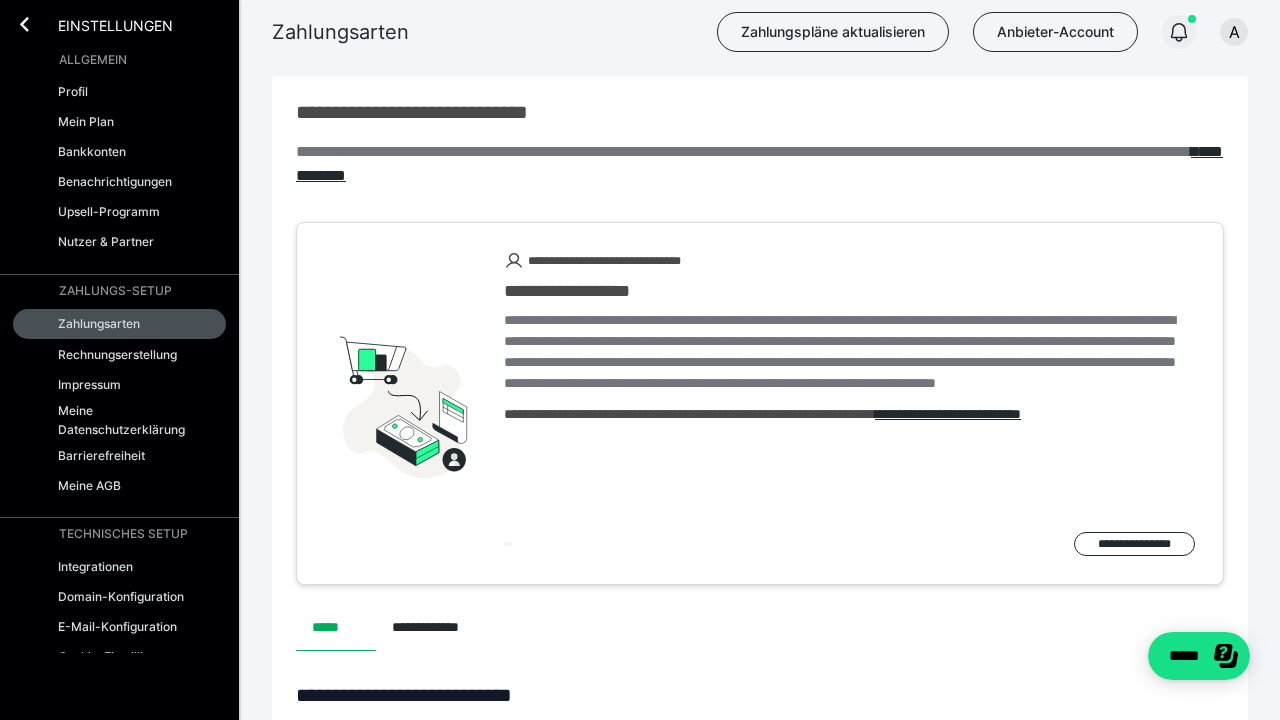 click 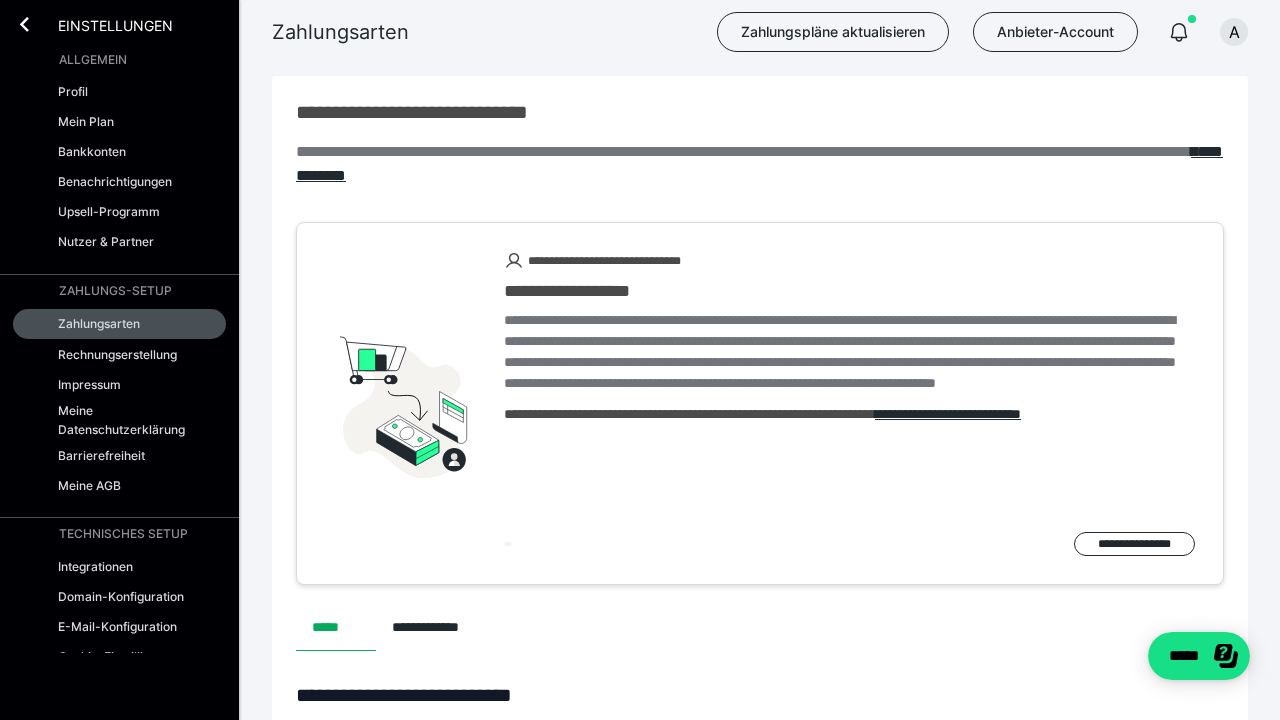 scroll, scrollTop: 0, scrollLeft: 0, axis: both 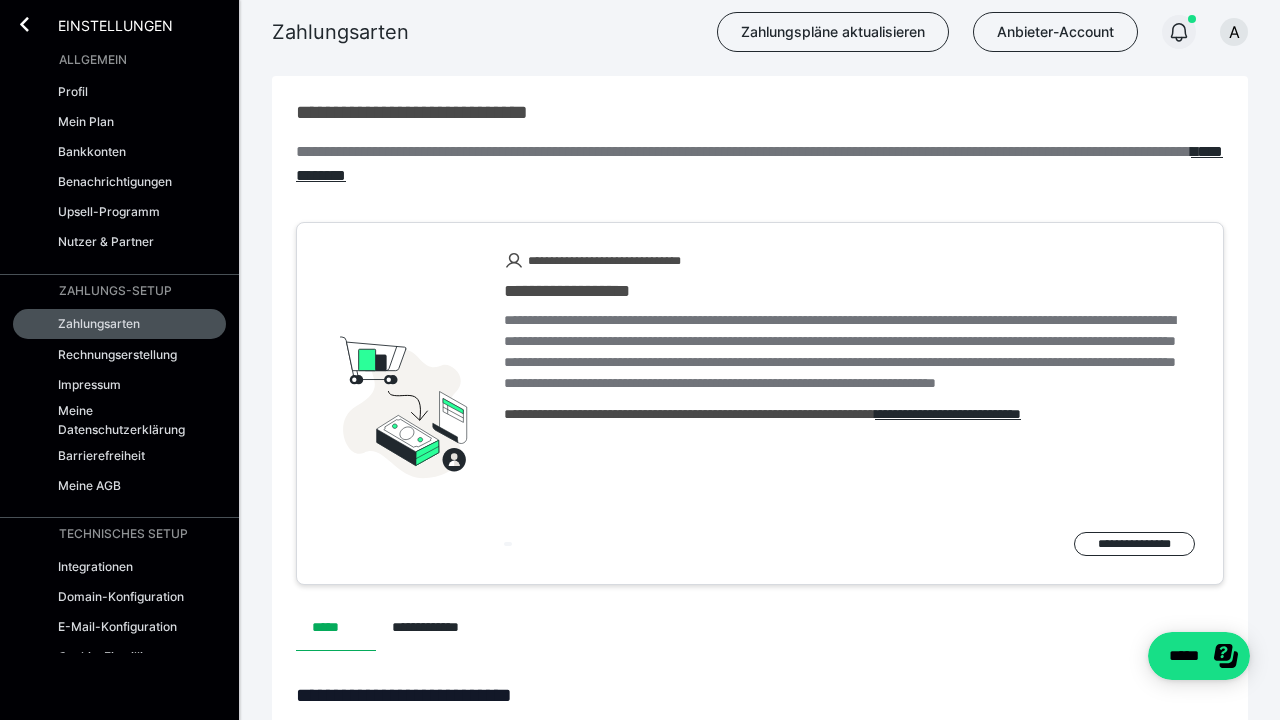 click 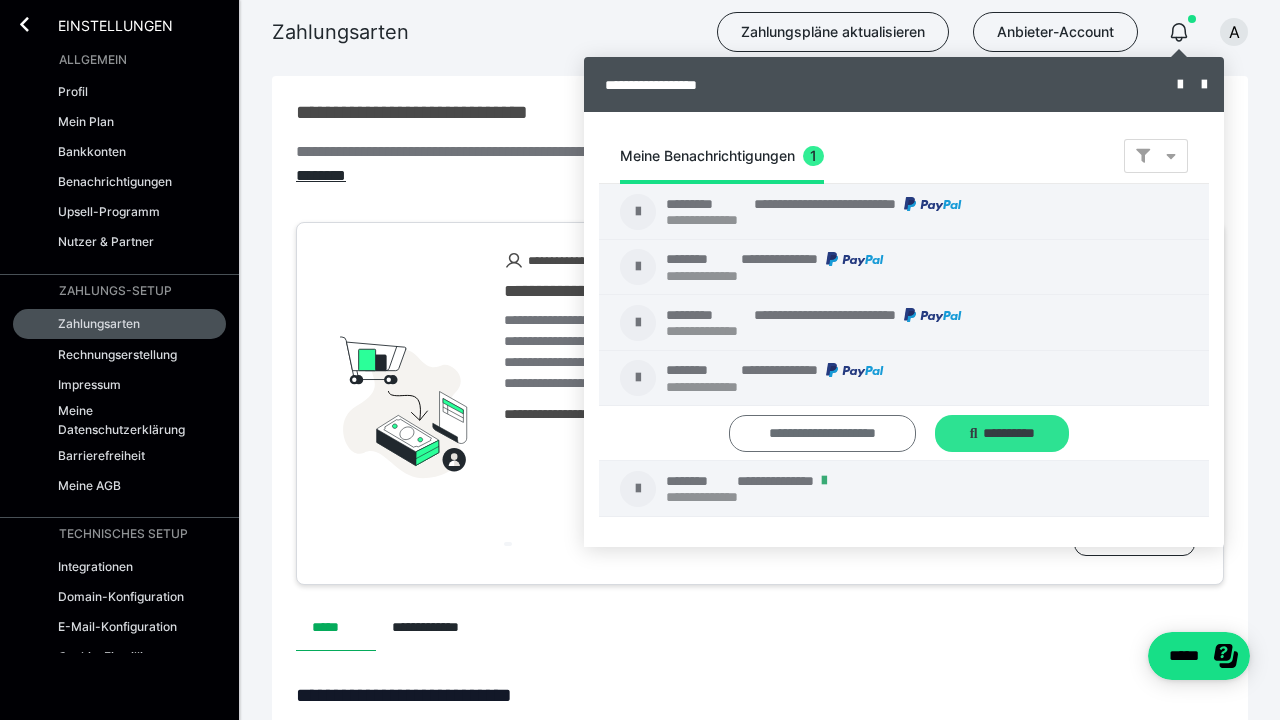 click on "**********" at bounding box center [0, 0] 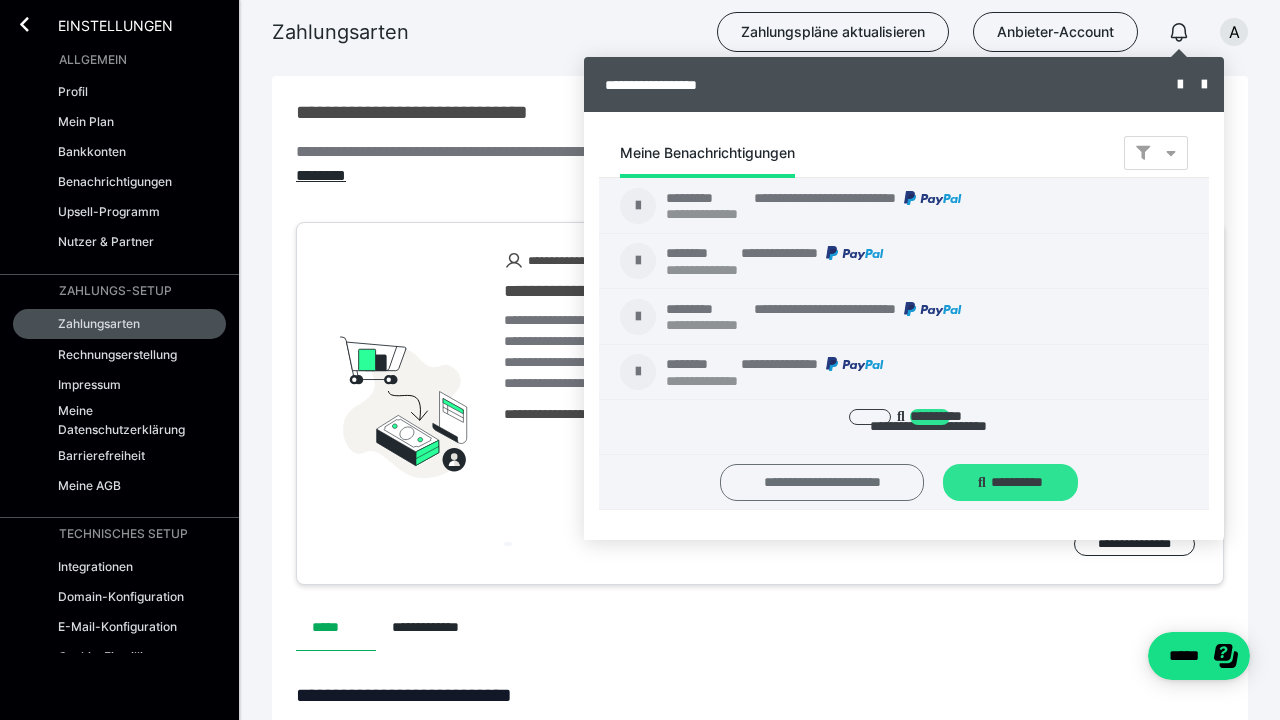click on "**********" at bounding box center [0, 0] 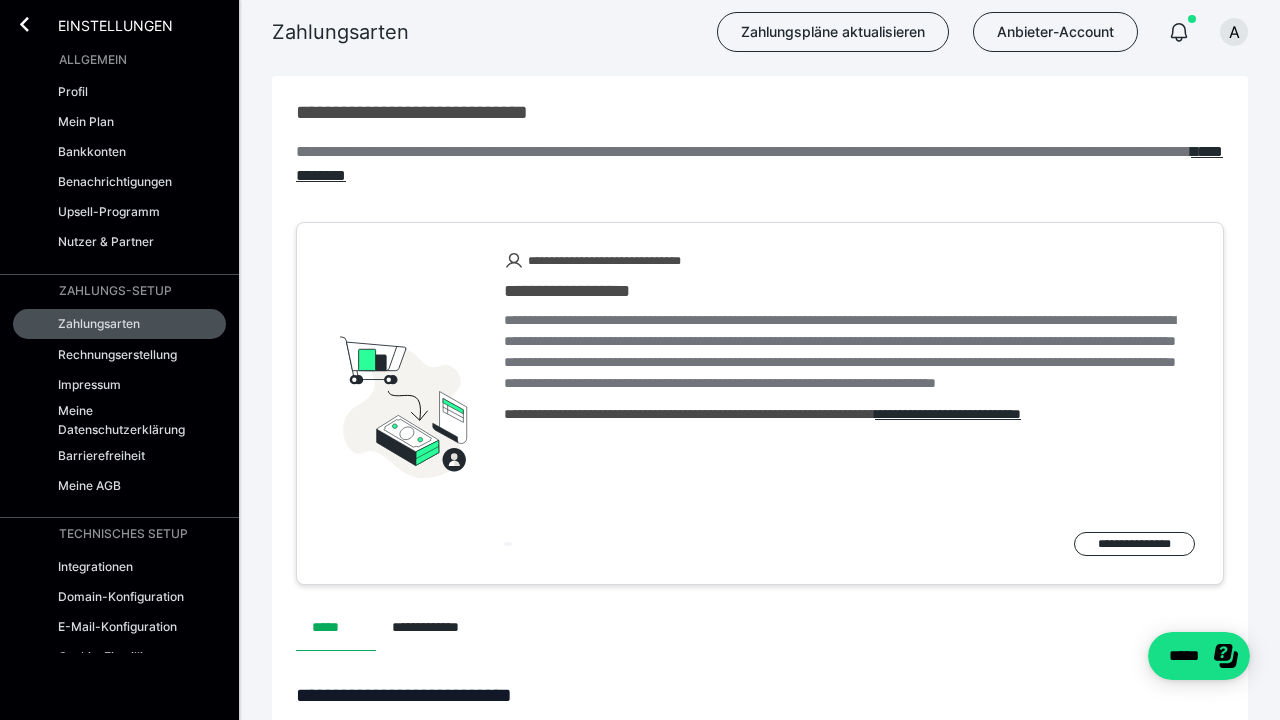 scroll, scrollTop: 0, scrollLeft: 0, axis: both 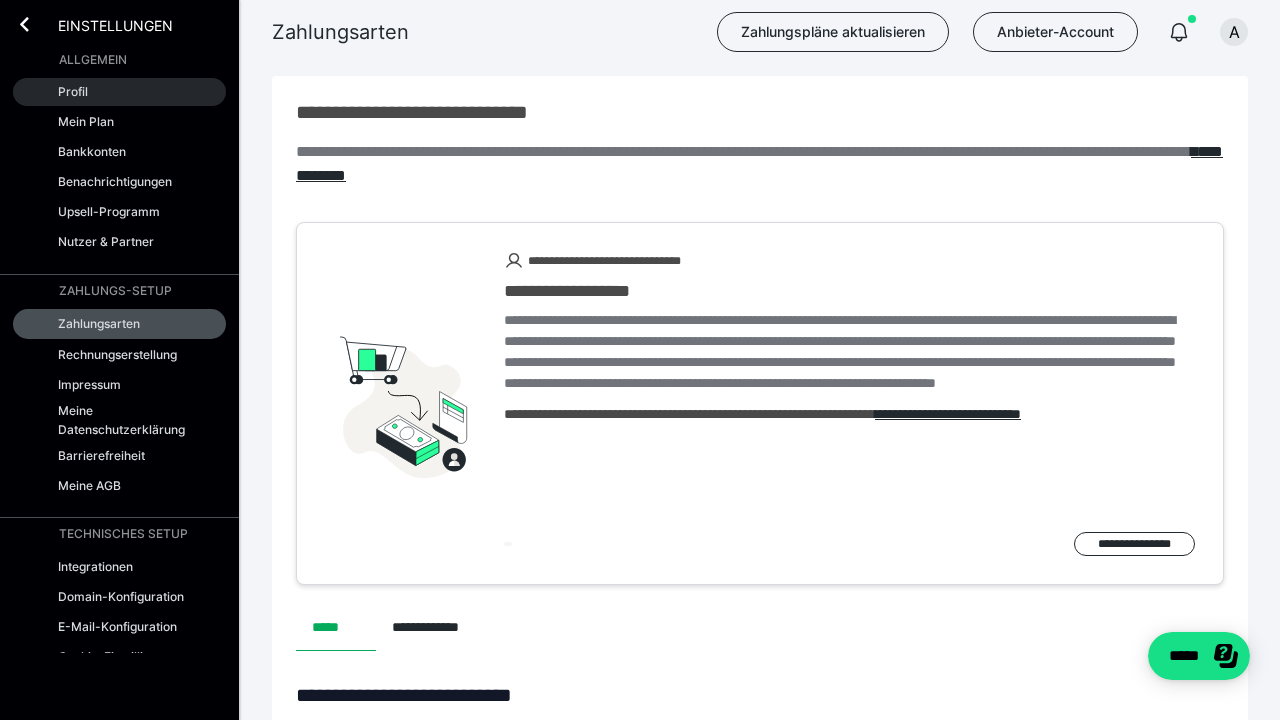 click on "Profil" at bounding box center (119, 92) 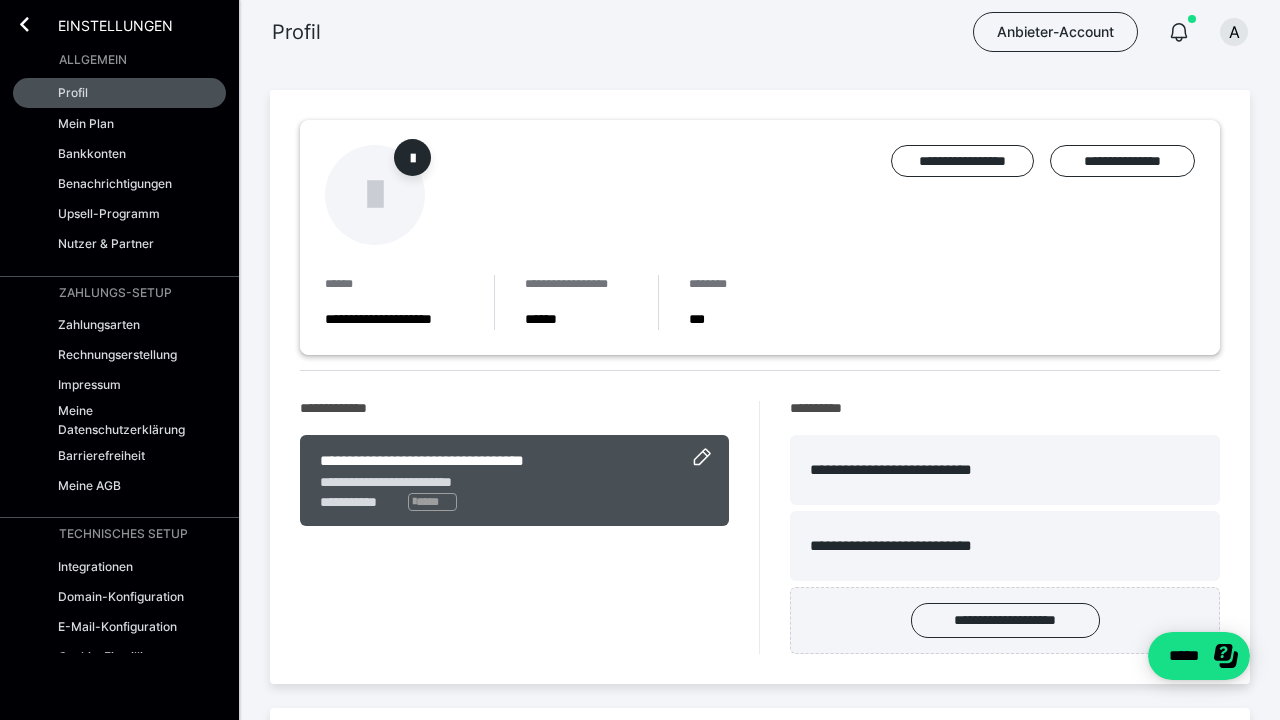 scroll, scrollTop: 0, scrollLeft: 0, axis: both 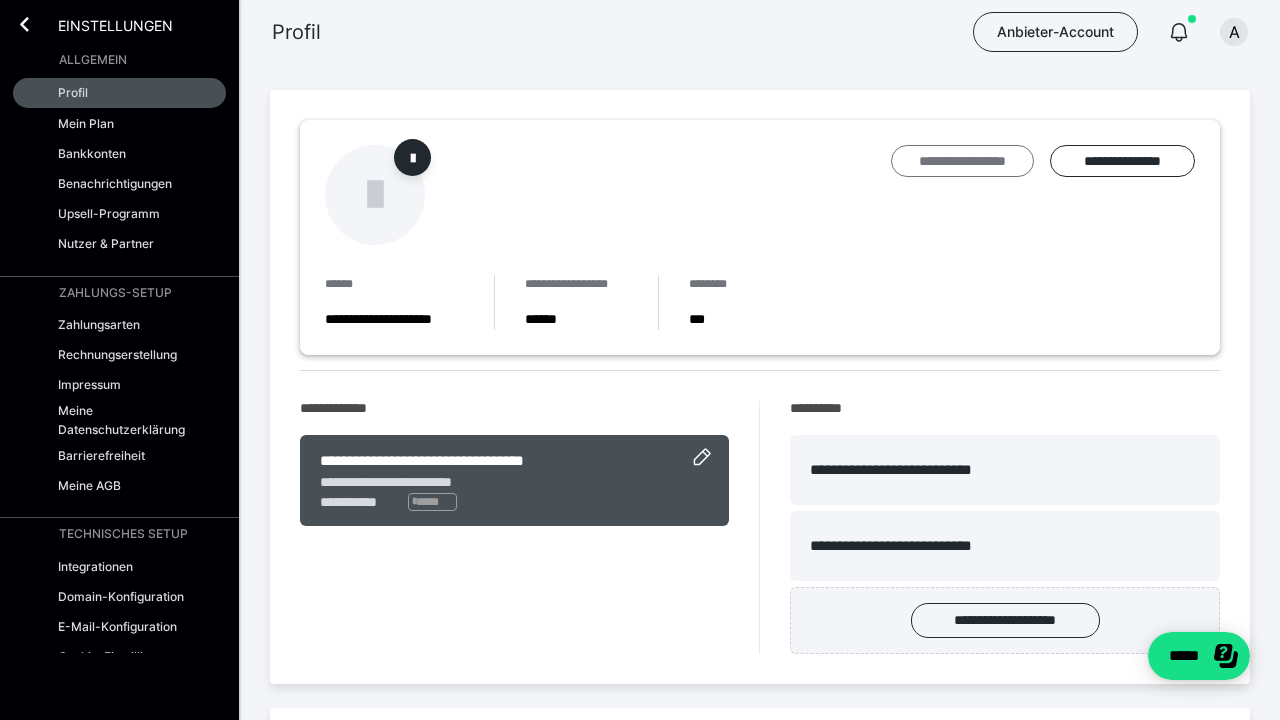click on "**********" at bounding box center [962, 161] 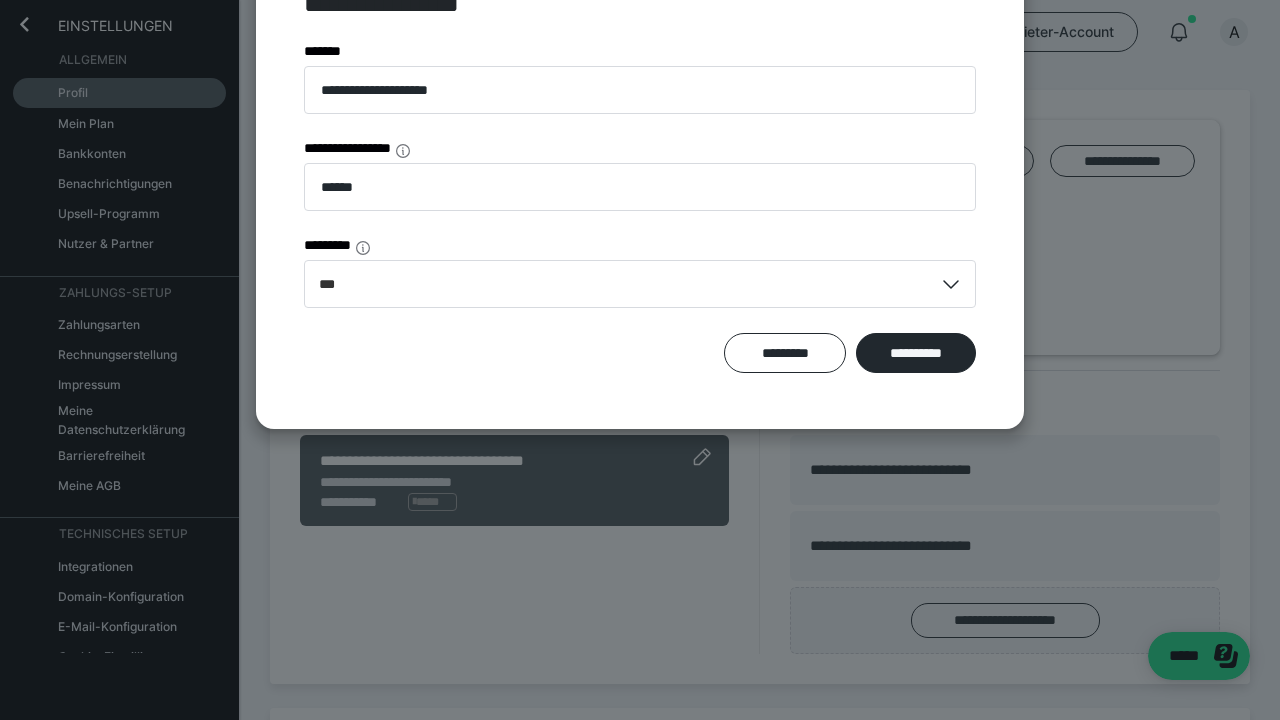 scroll, scrollTop: 128, scrollLeft: 0, axis: vertical 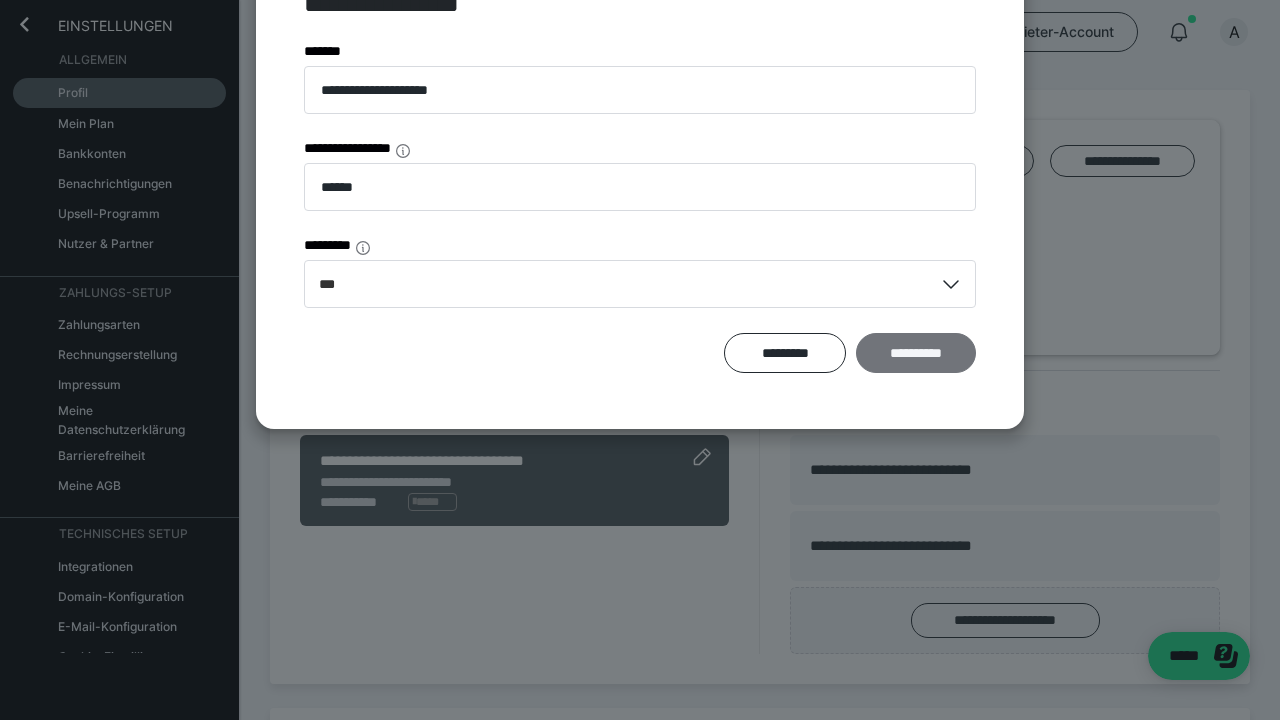 click on "**********" at bounding box center [916, 353] 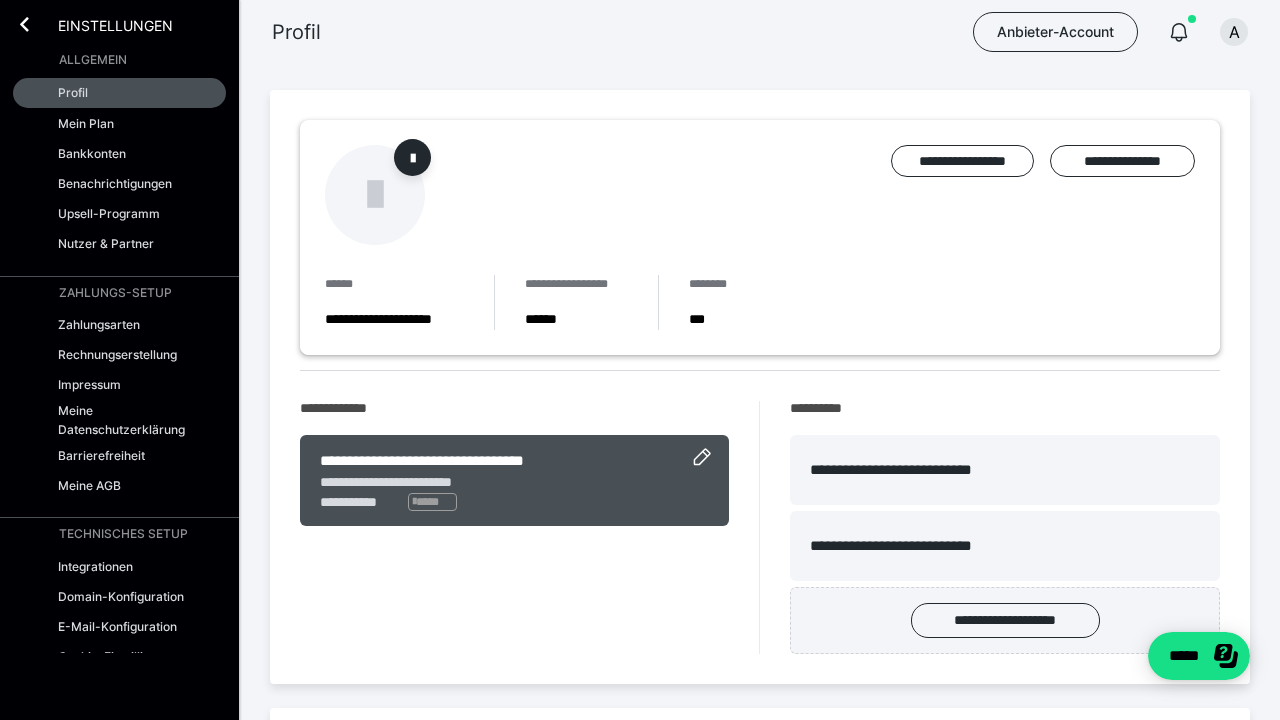 click at bounding box center (375, 195) 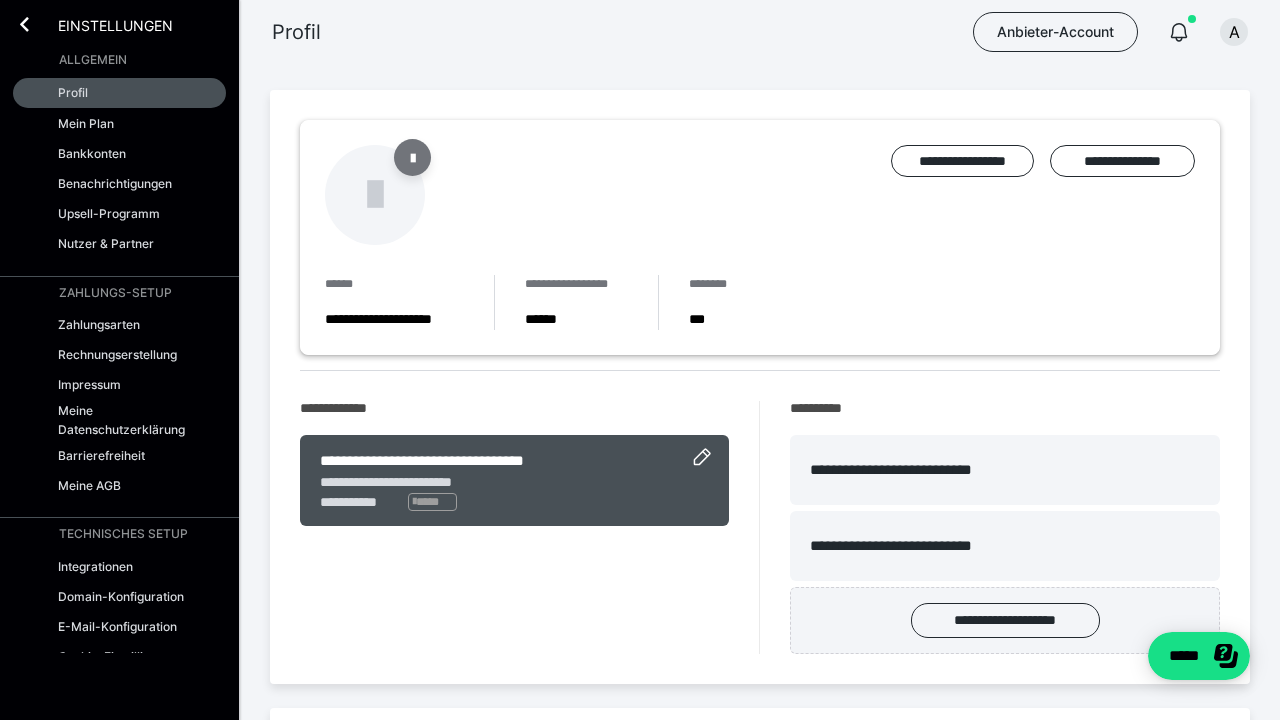 click at bounding box center (413, 157) 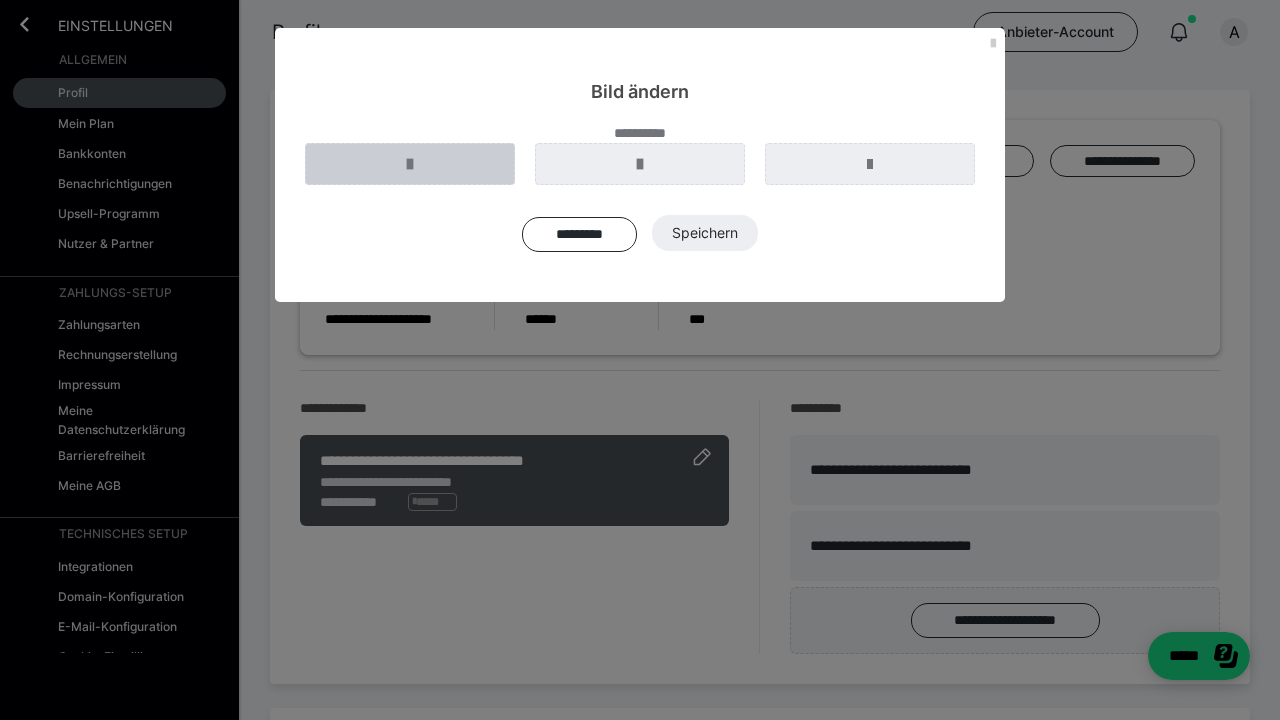 click at bounding box center [410, 164] 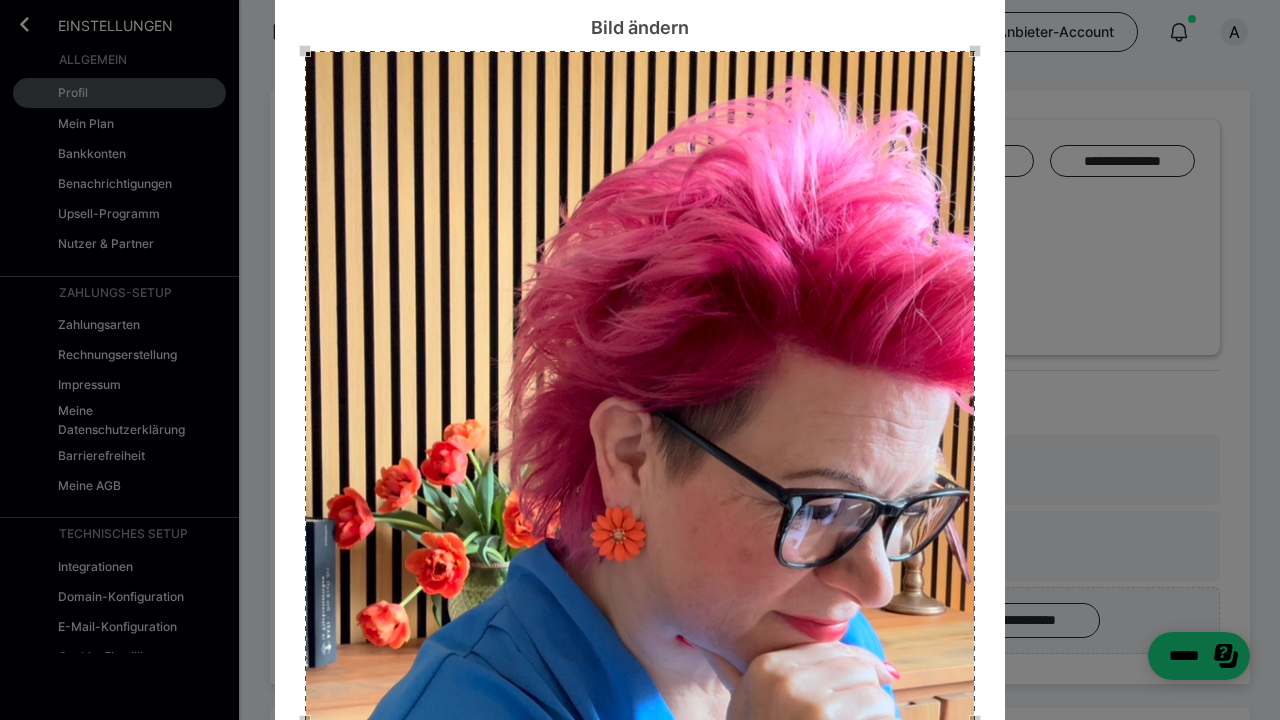 scroll, scrollTop: 68, scrollLeft: 0, axis: vertical 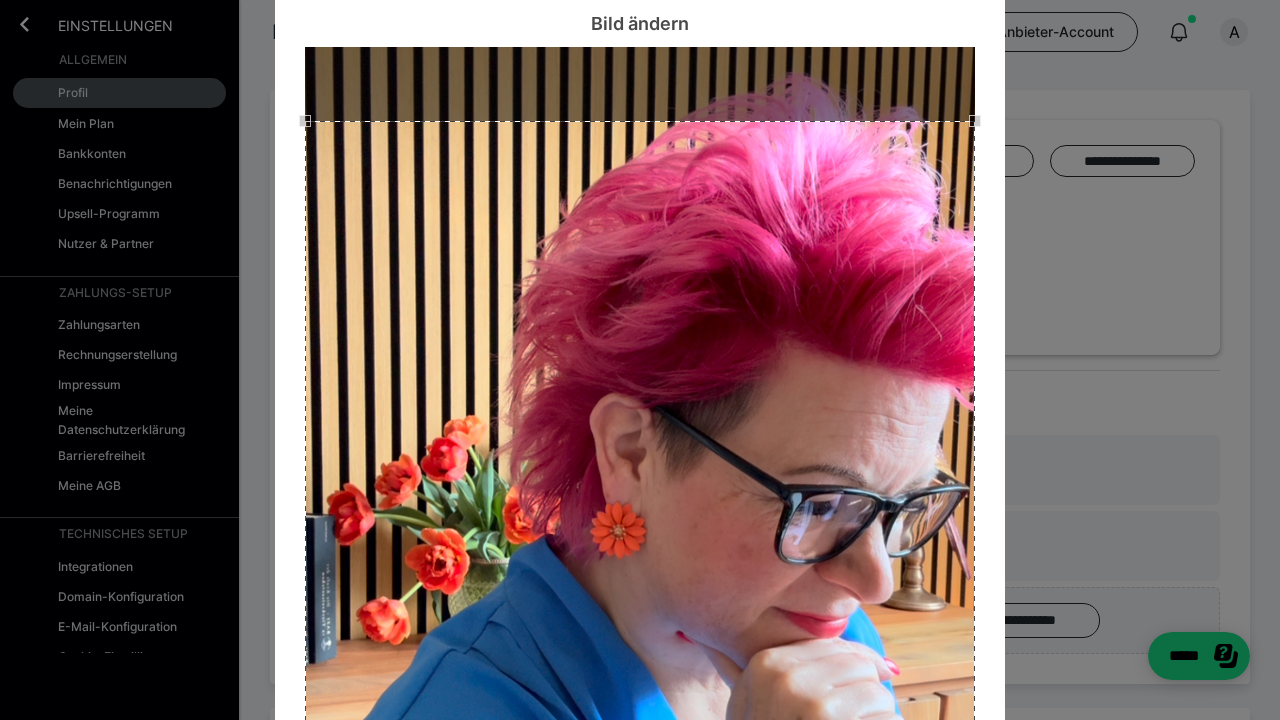 click at bounding box center [640, 456] 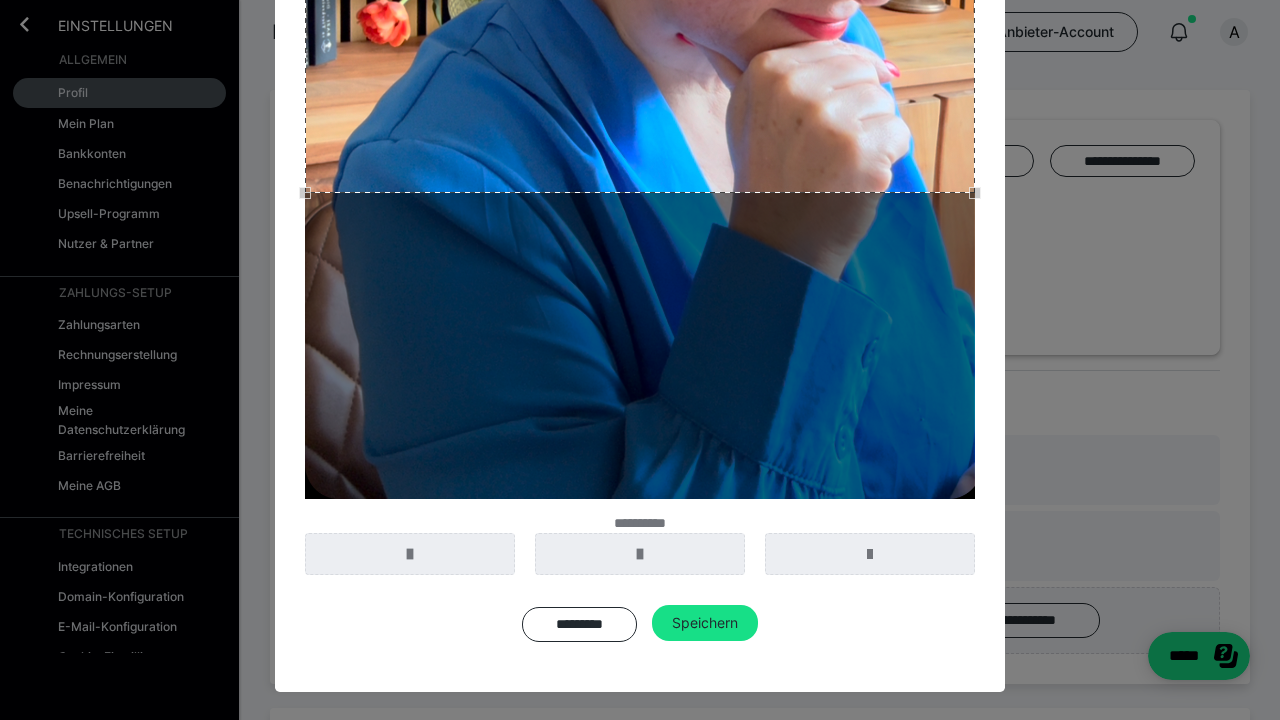 scroll, scrollTop: 665, scrollLeft: 0, axis: vertical 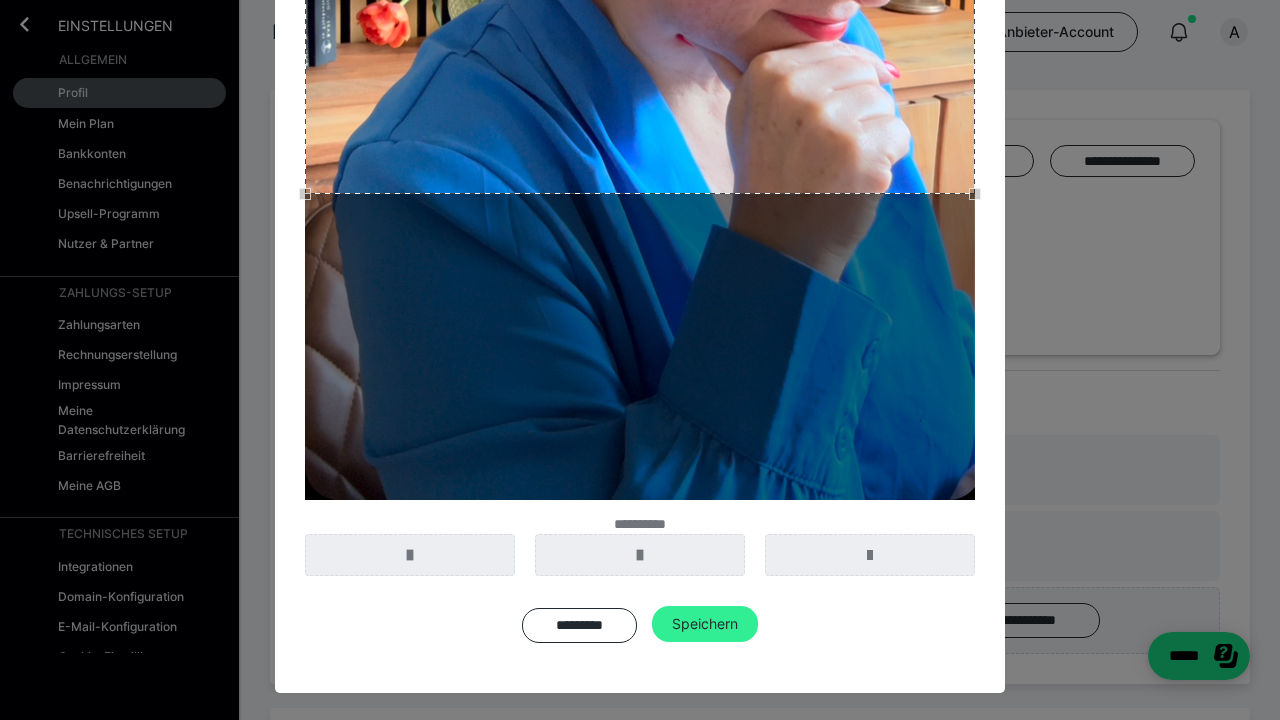 click on "Speichern" at bounding box center (705, 624) 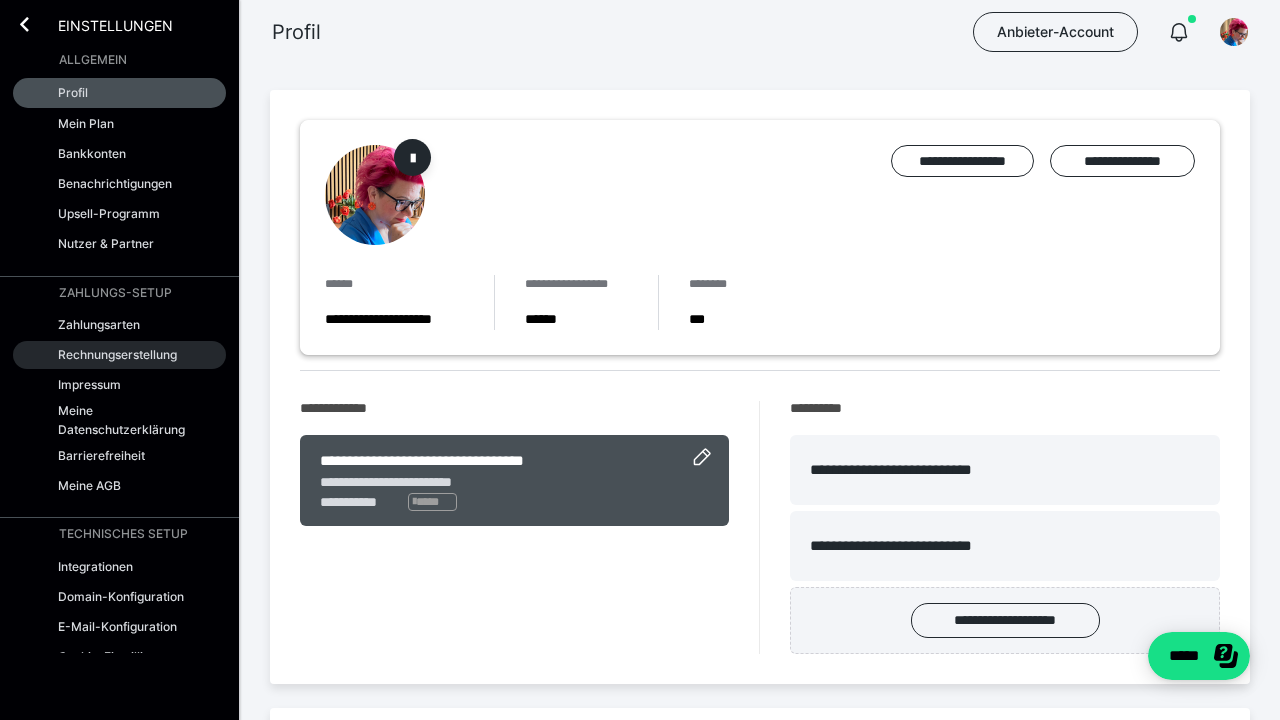 click on "Rechnungserstellung" at bounding box center (117, 354) 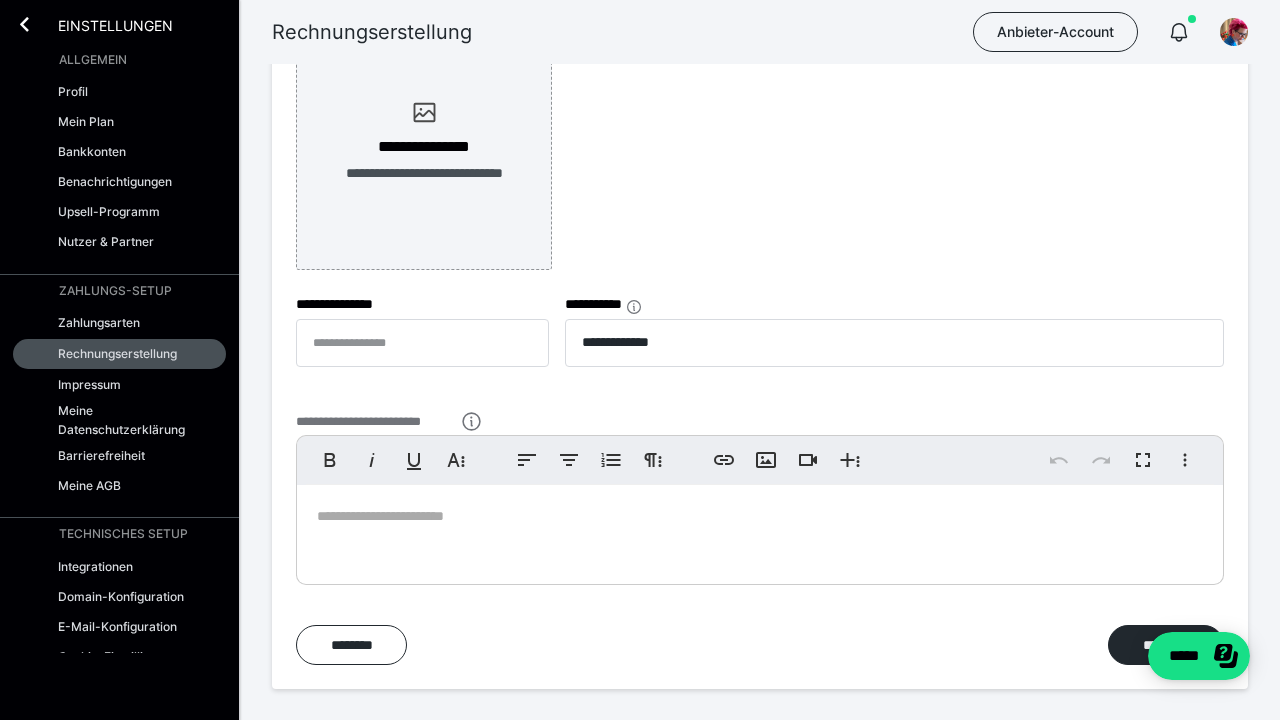 scroll, scrollTop: 804, scrollLeft: 0, axis: vertical 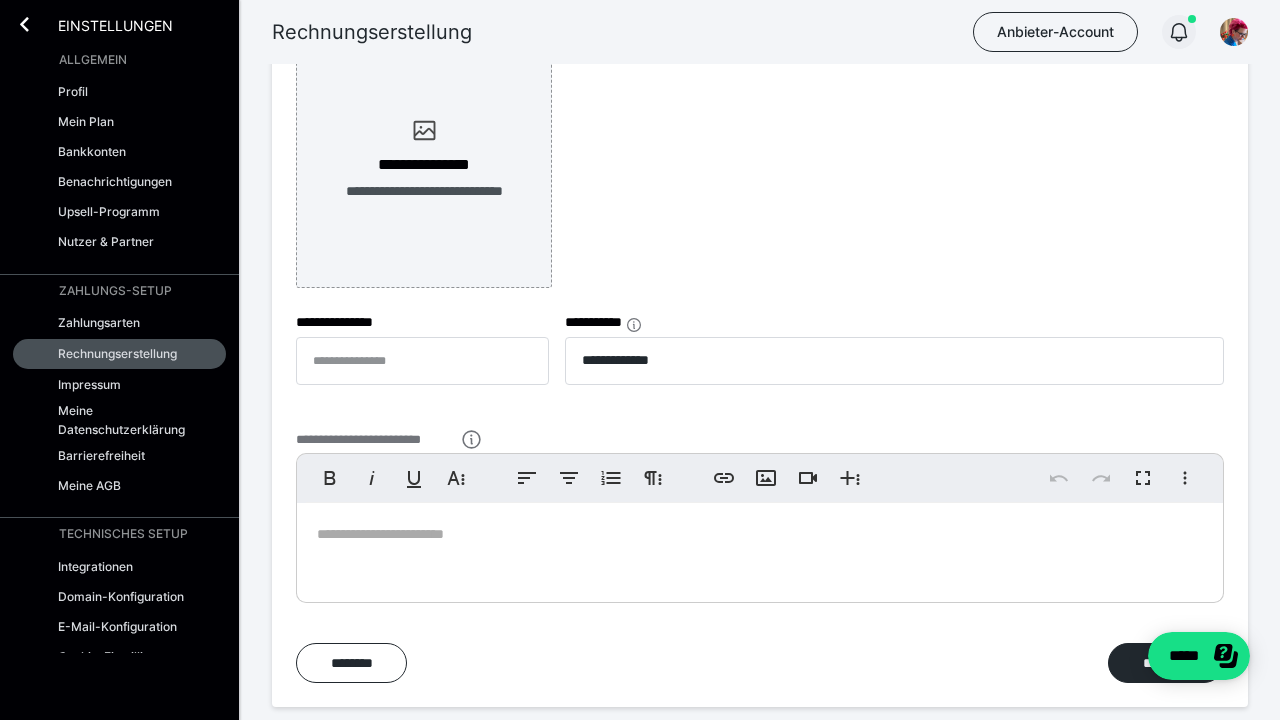 click 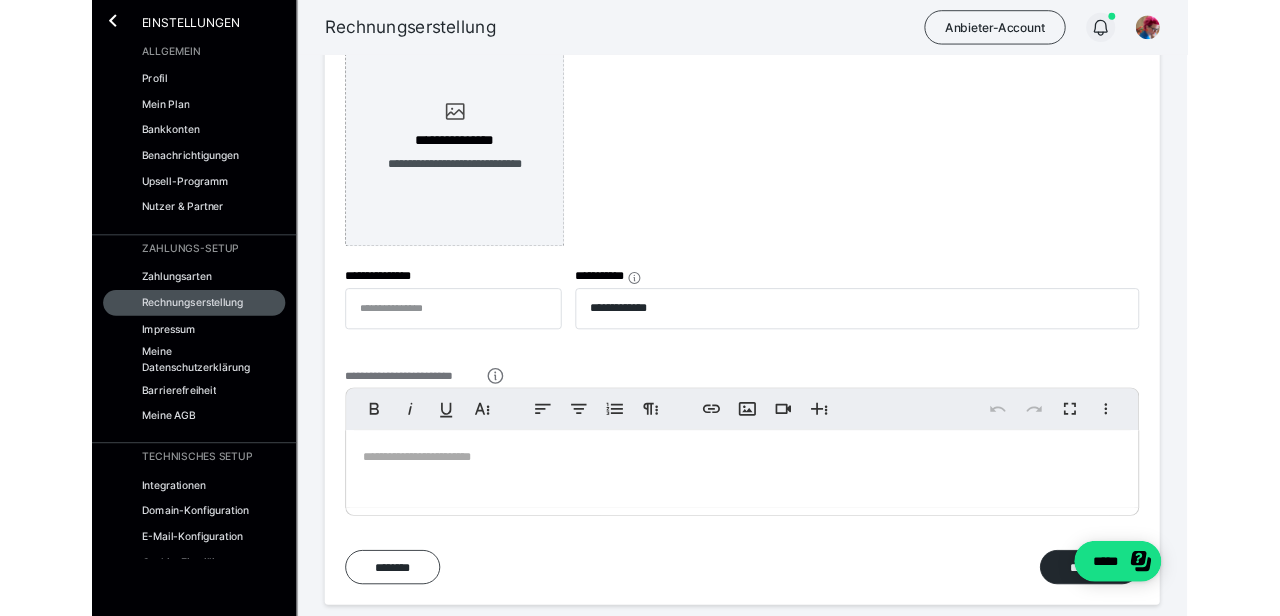 scroll, scrollTop: 0, scrollLeft: 0, axis: both 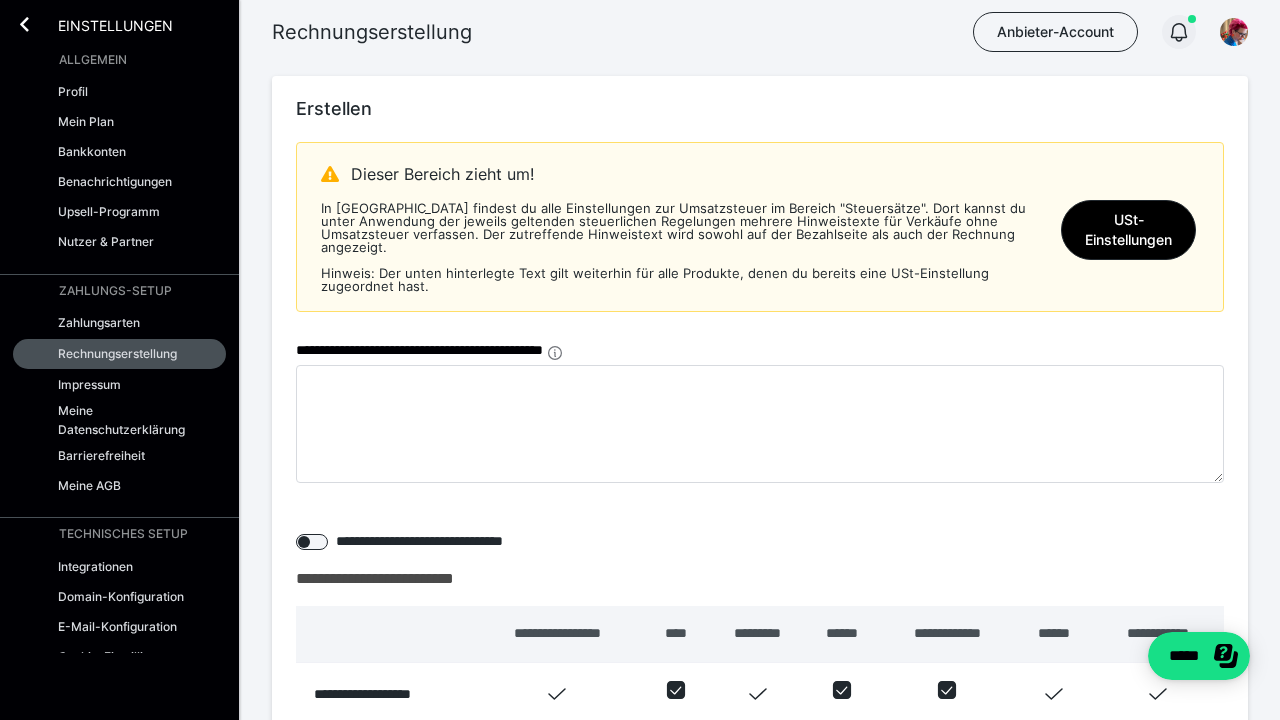 click 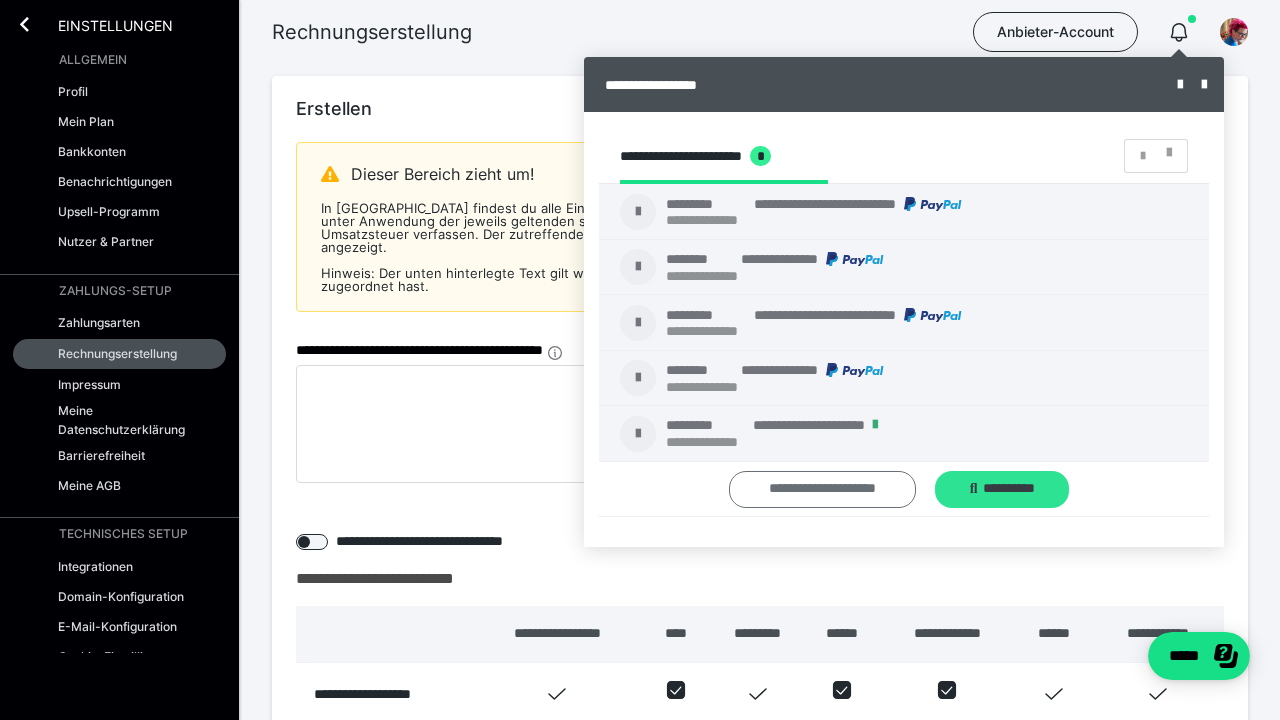 click on "**********" at bounding box center [0, 0] 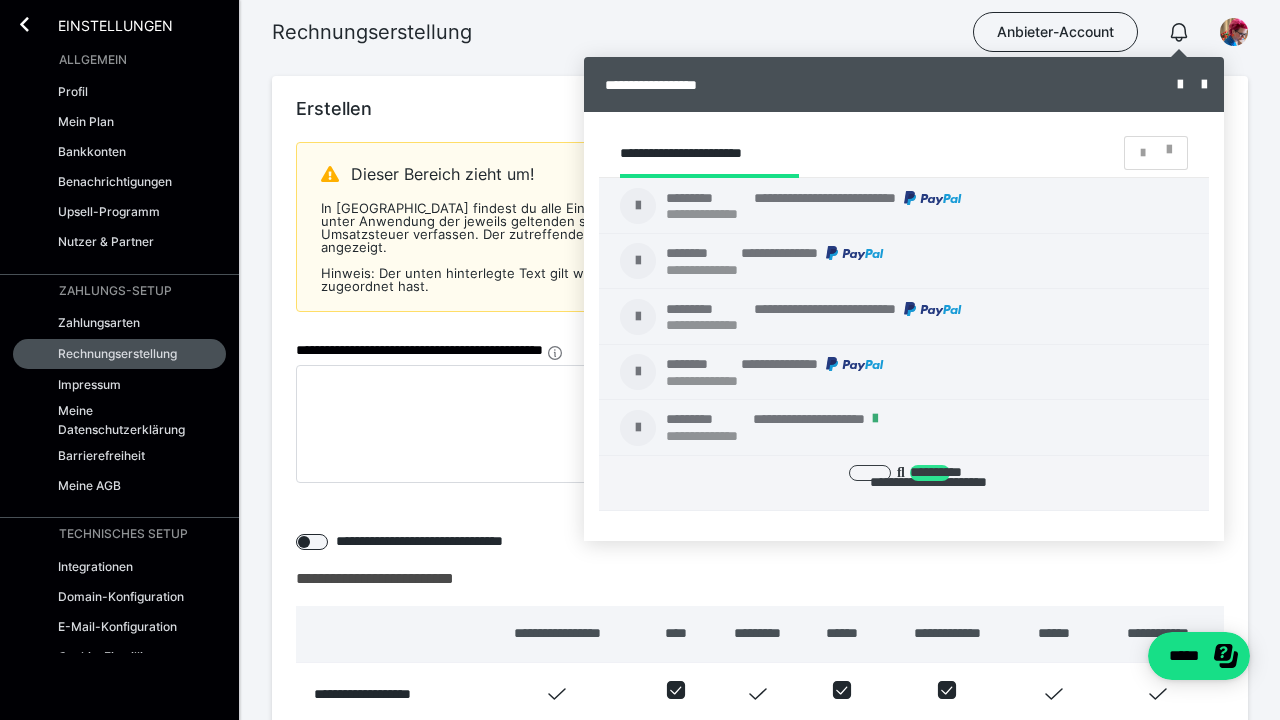 click at bounding box center [640, 360] 